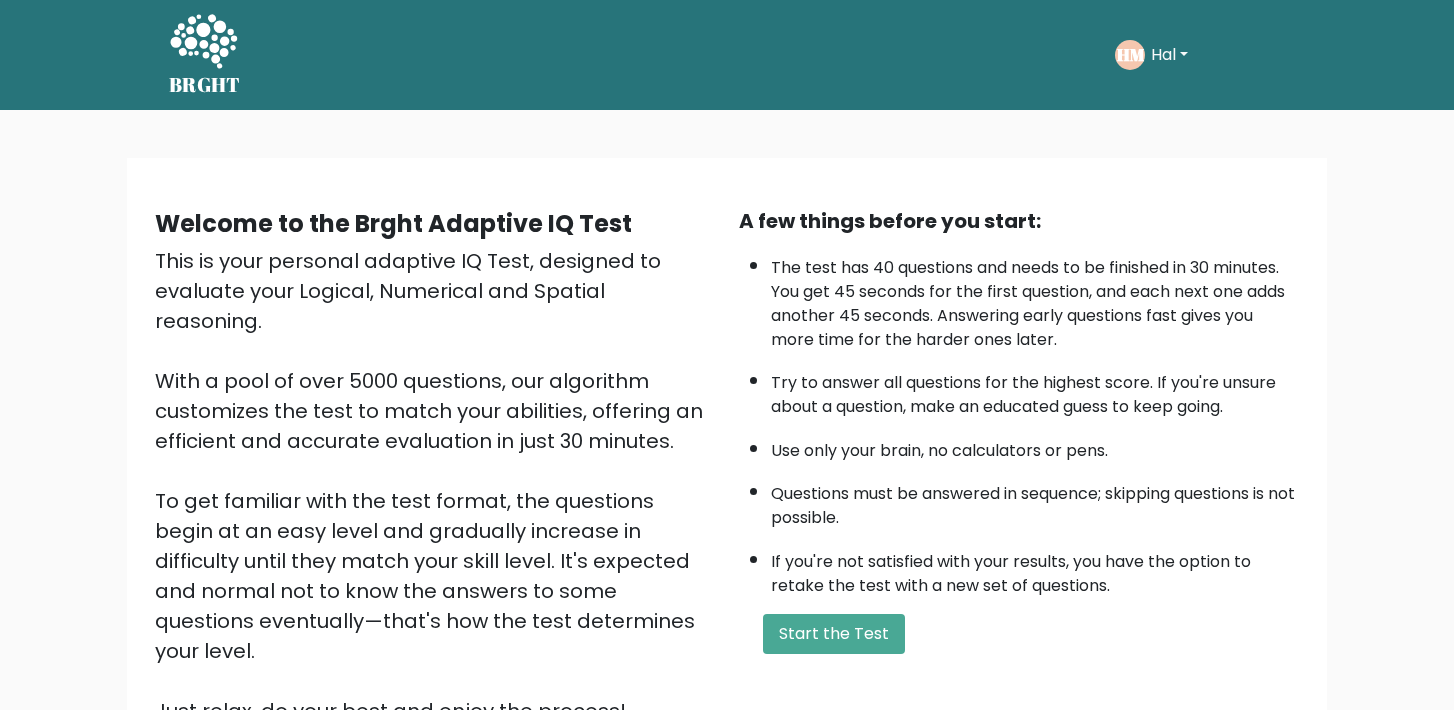 scroll, scrollTop: 0, scrollLeft: 0, axis: both 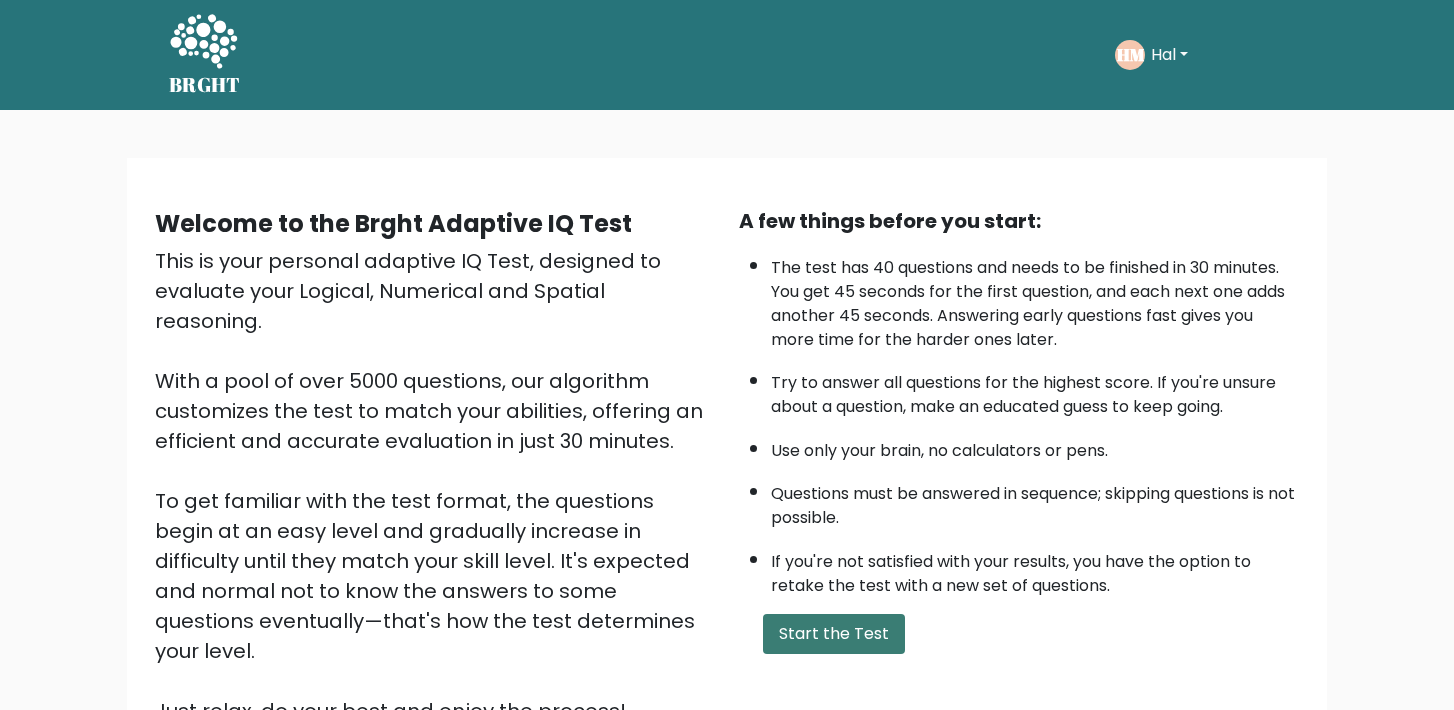 click on "Start the Test" at bounding box center [834, 634] 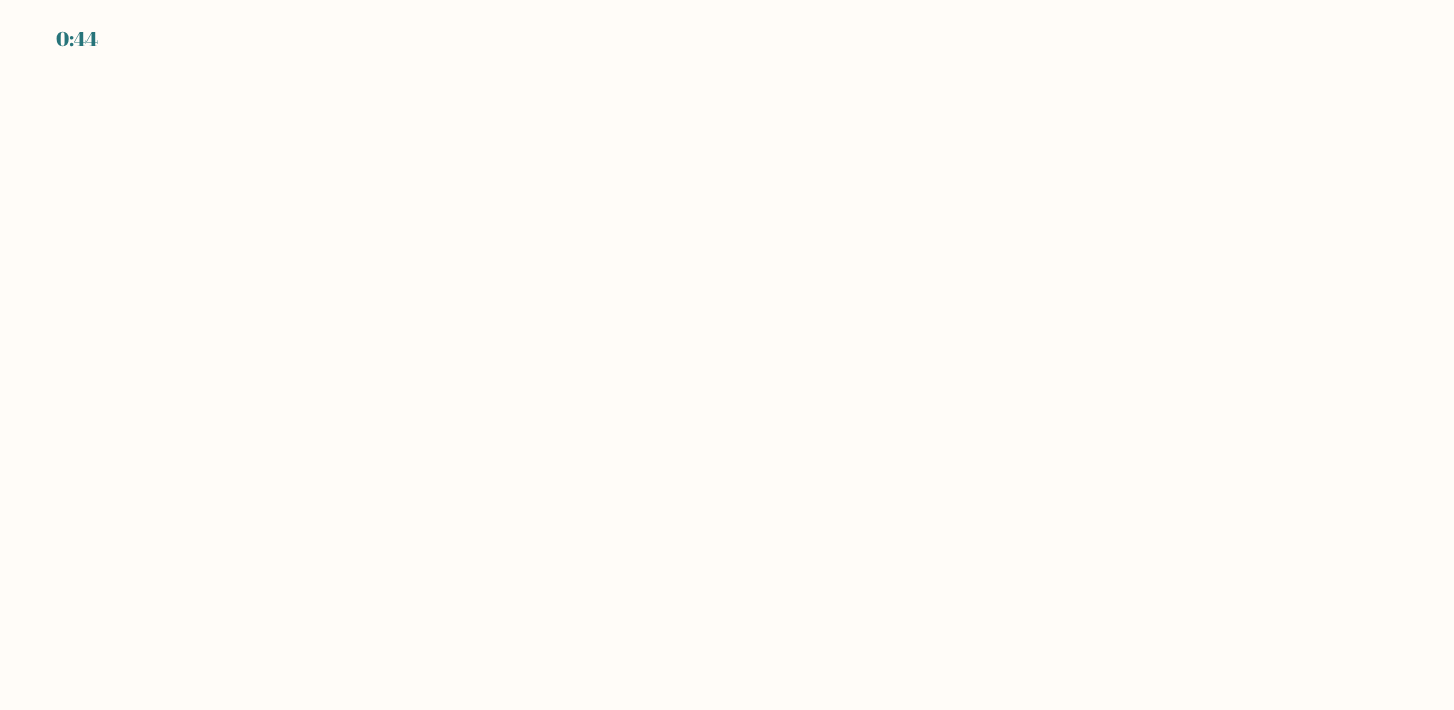 scroll, scrollTop: 0, scrollLeft: 0, axis: both 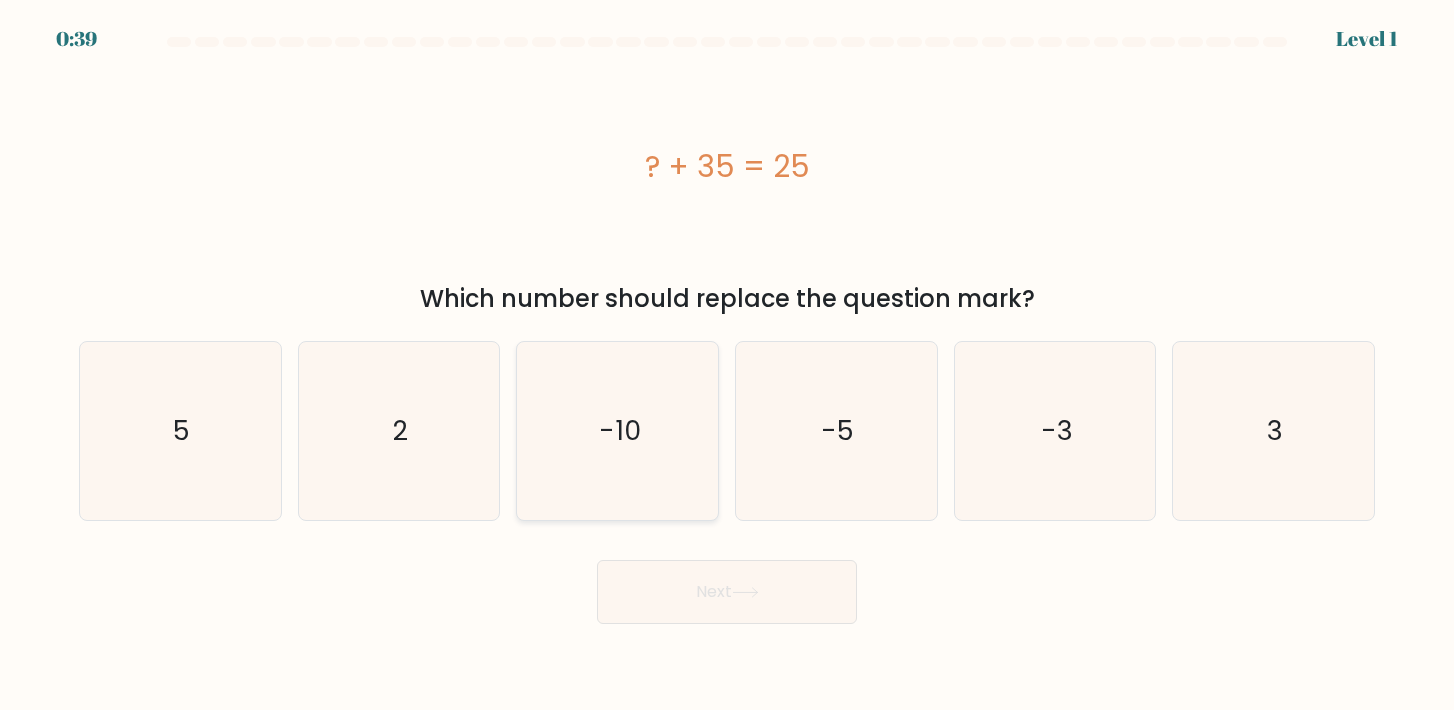 click on "-10" 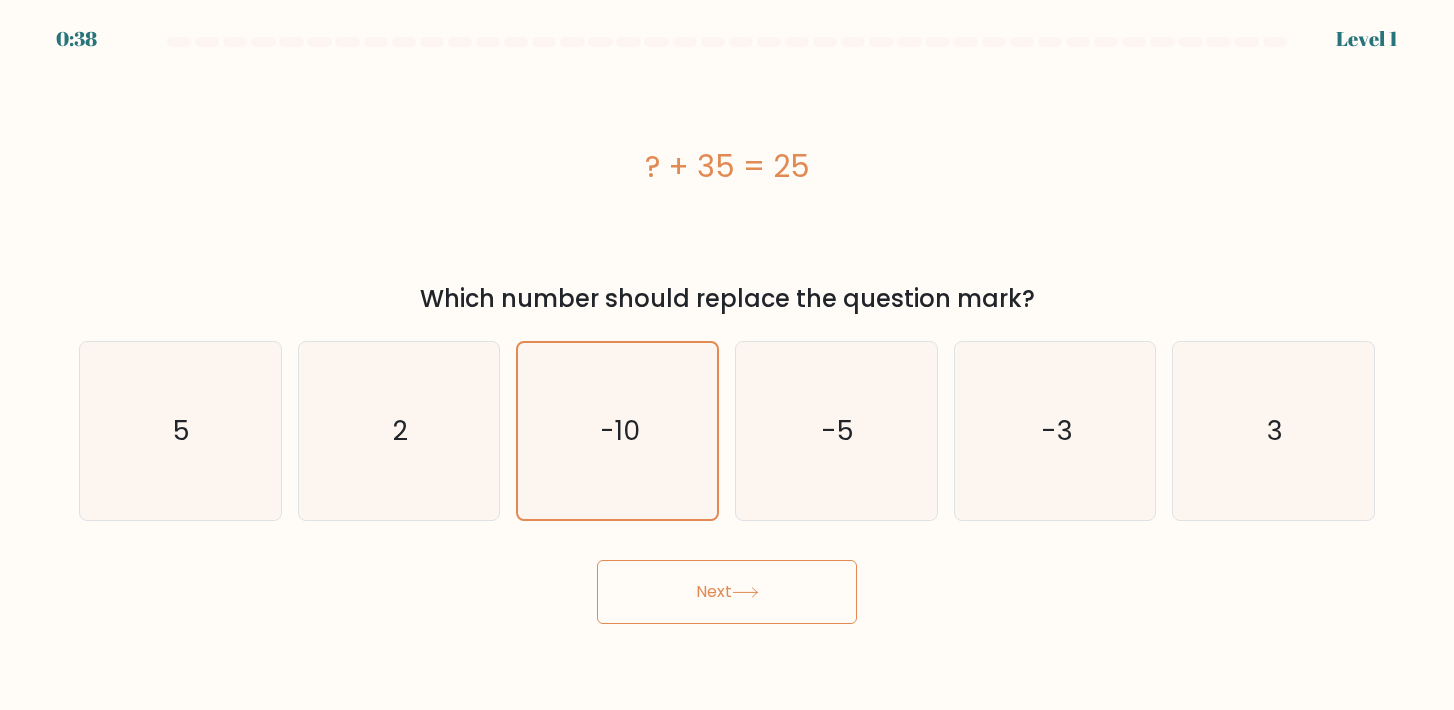 click on "Next" at bounding box center (727, 592) 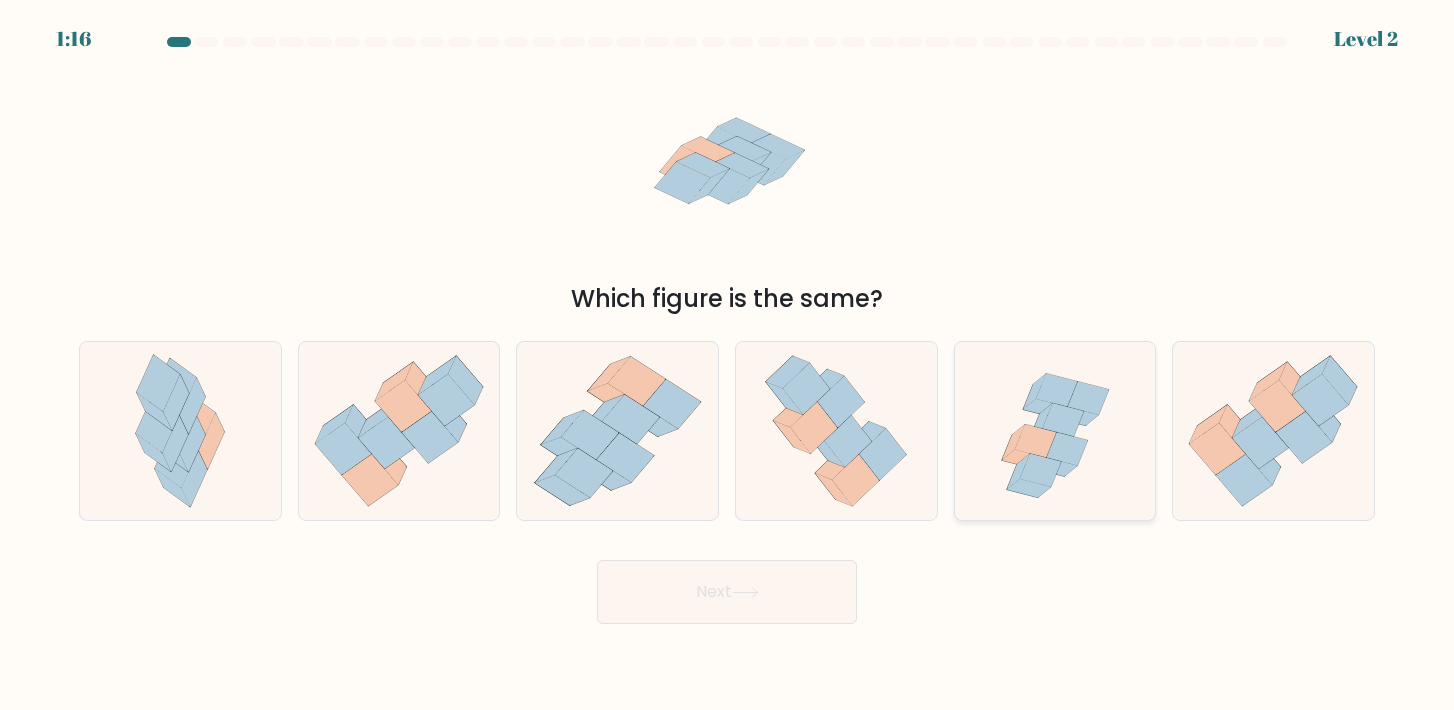 click 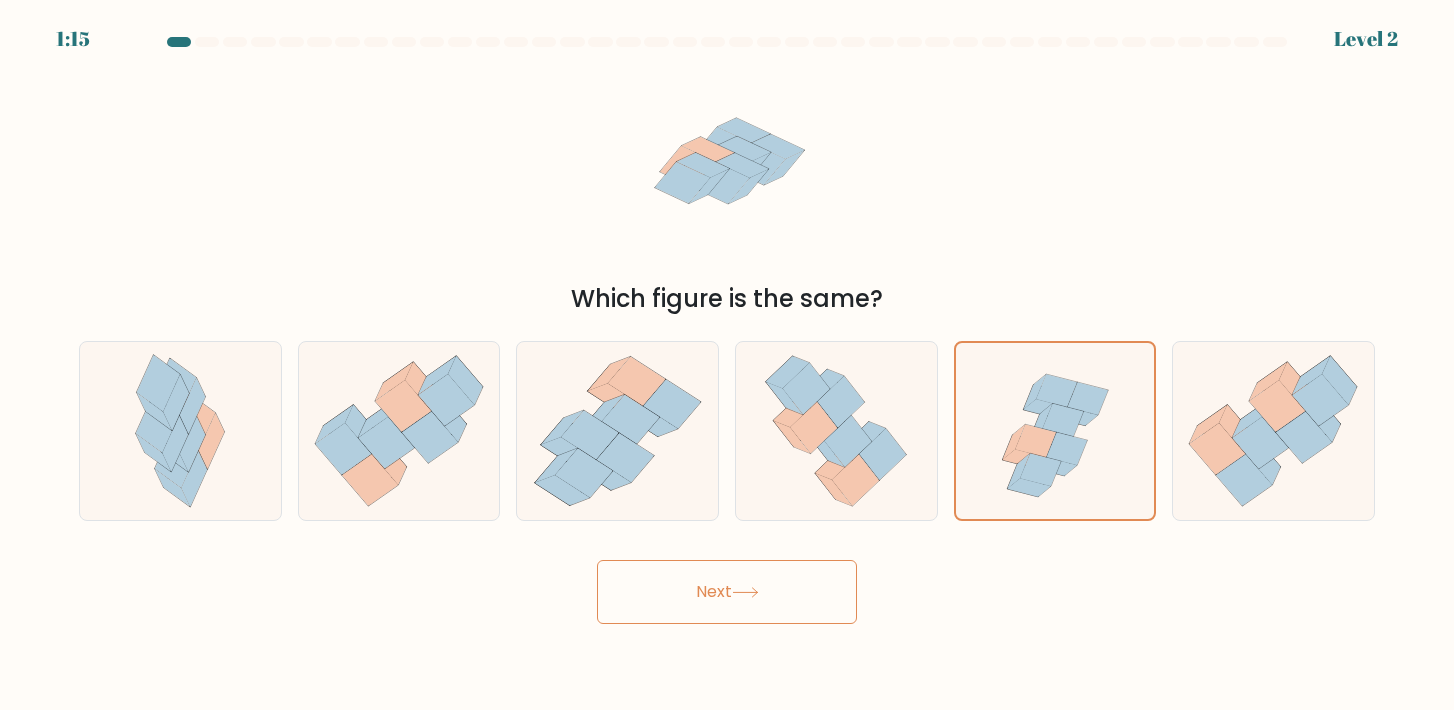 click on "Next" at bounding box center [727, 592] 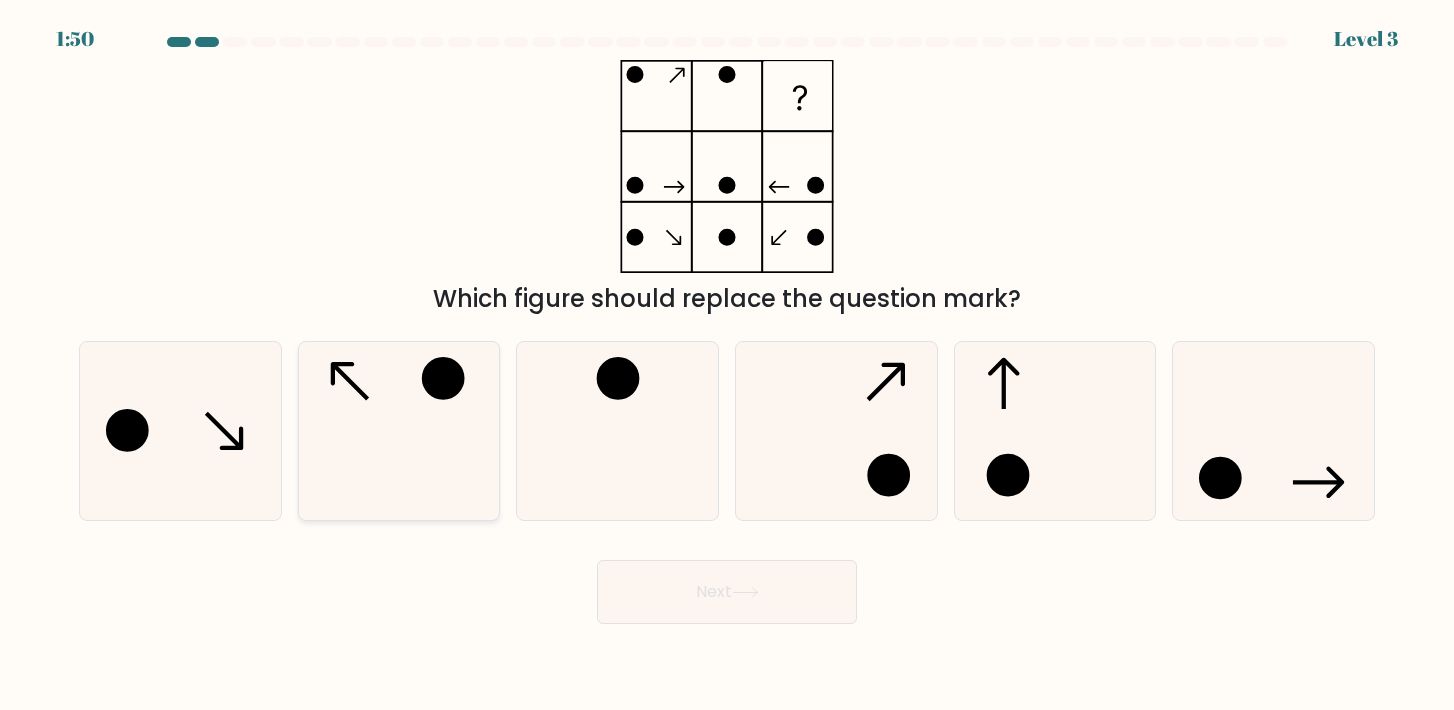 click 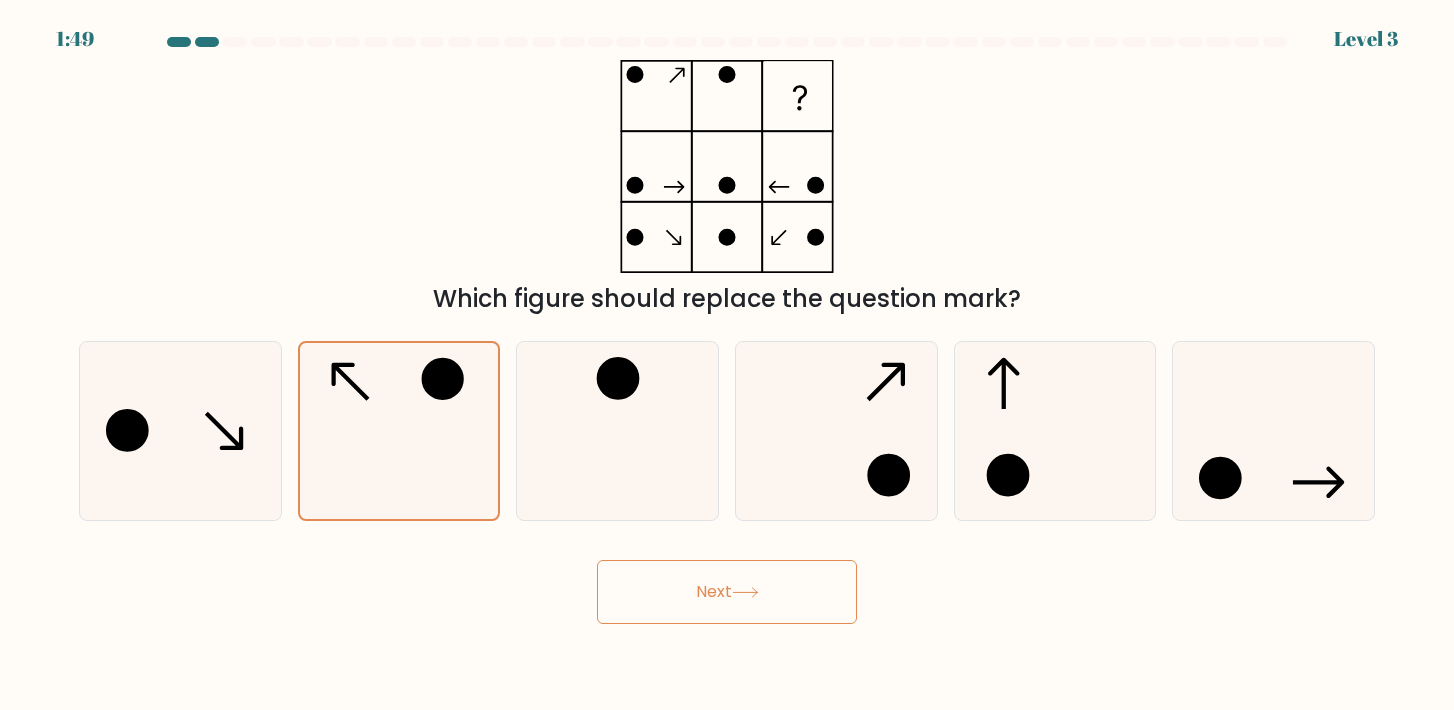 click on "Next" at bounding box center (727, 592) 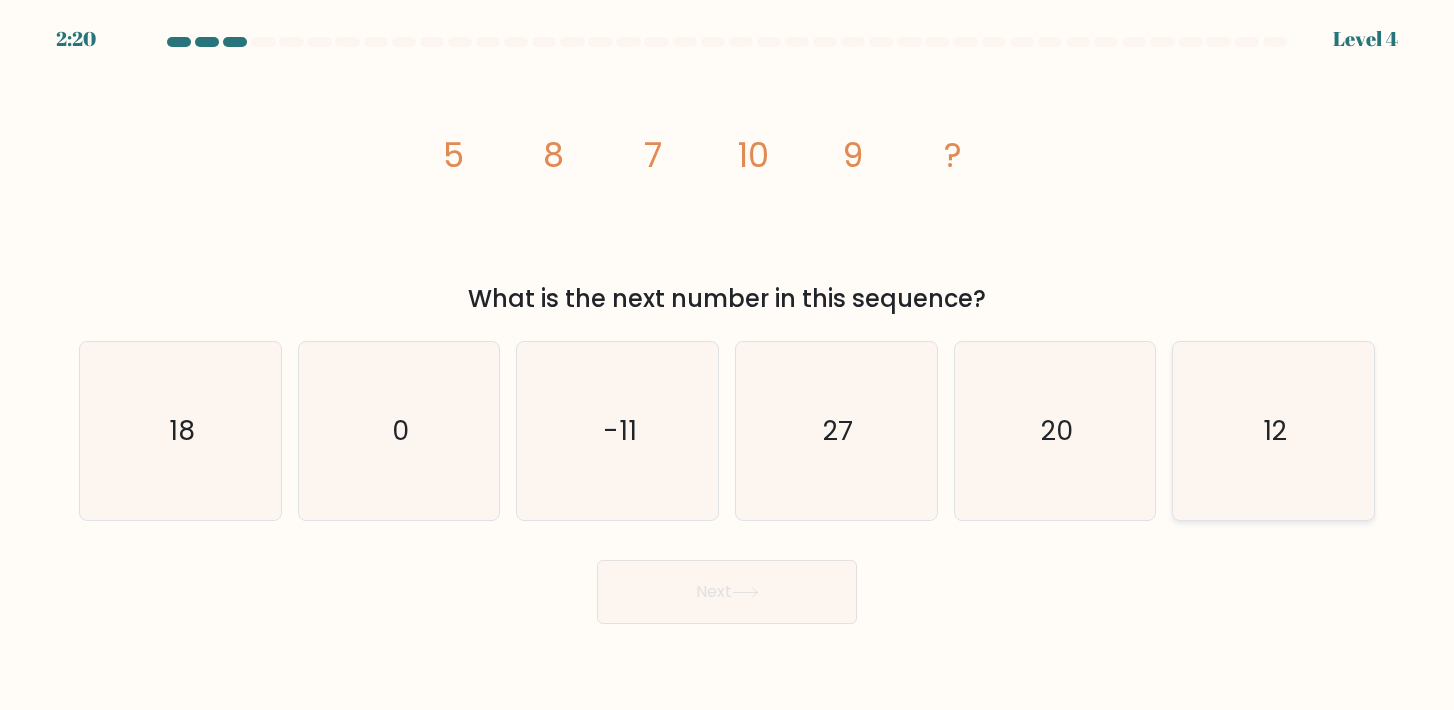 click on "12" 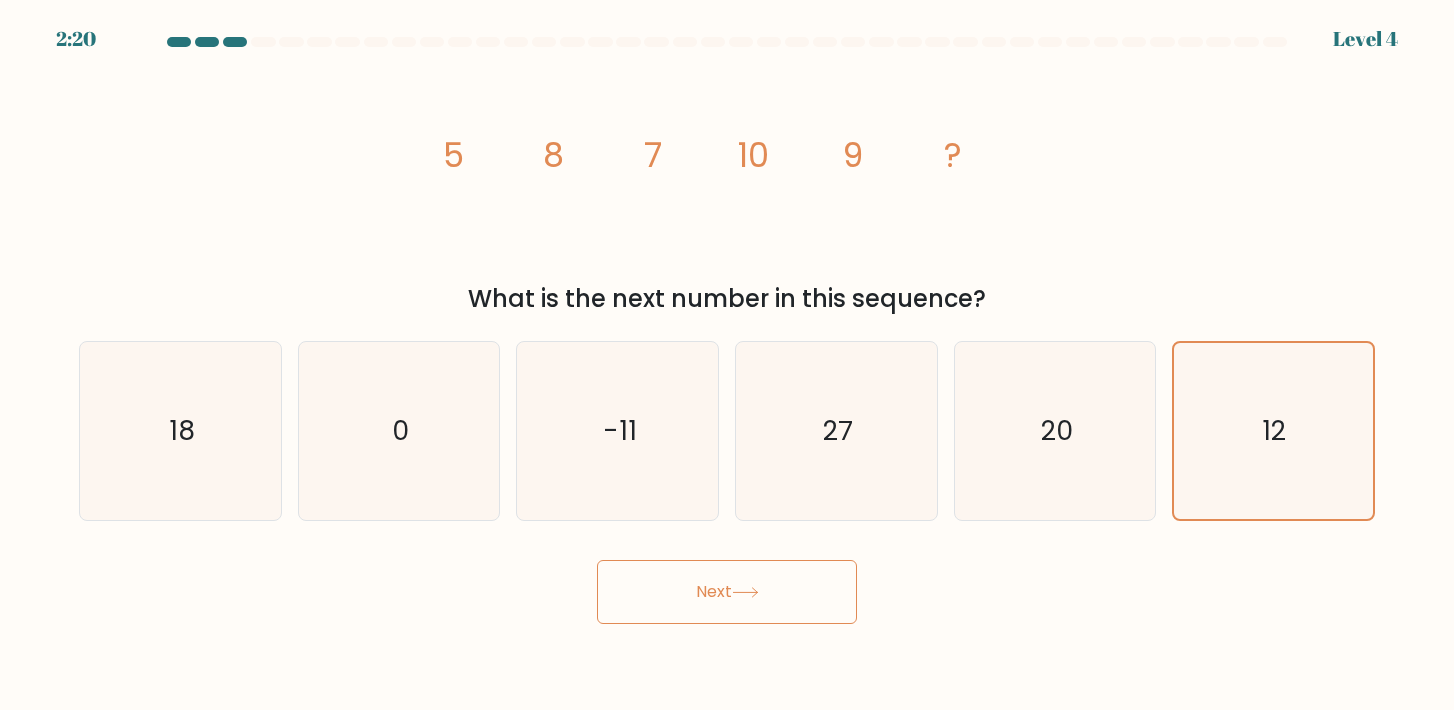 click on "Next" at bounding box center (727, 592) 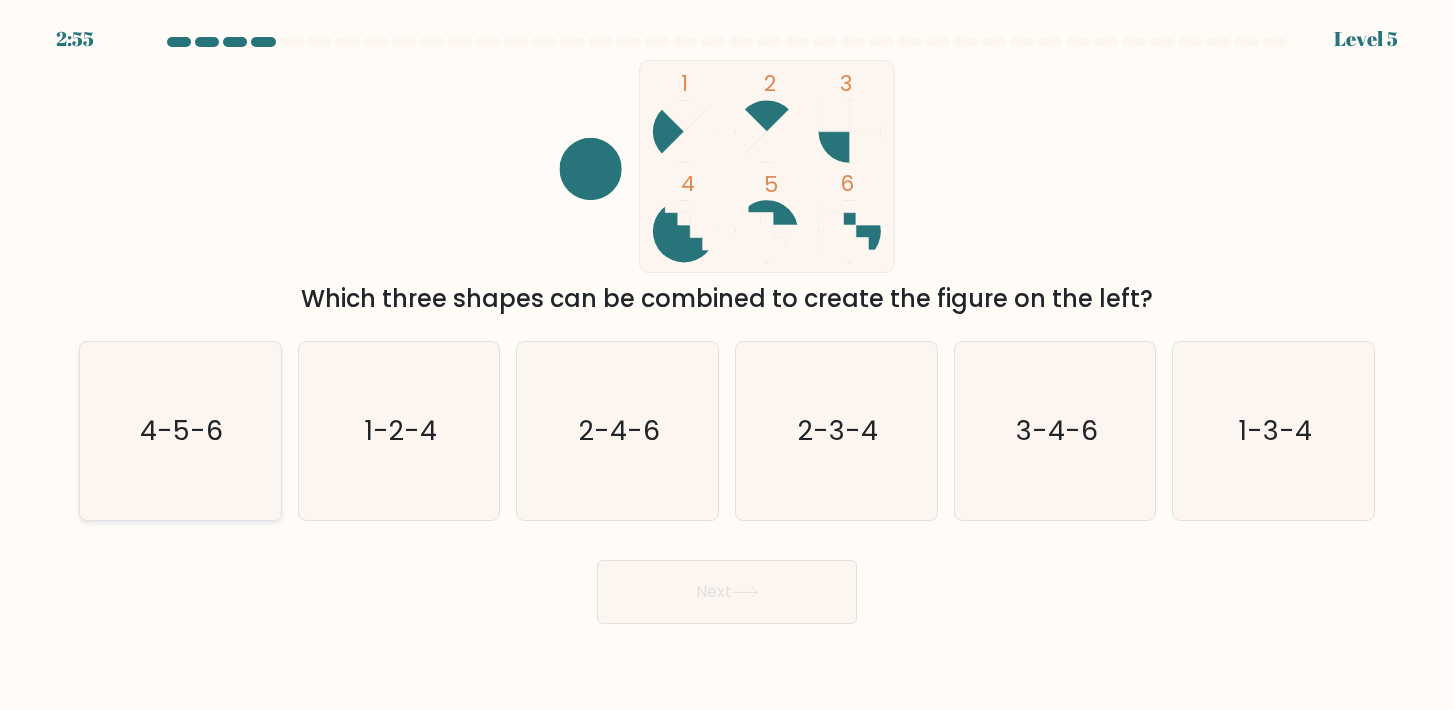 click on "4-5-6" 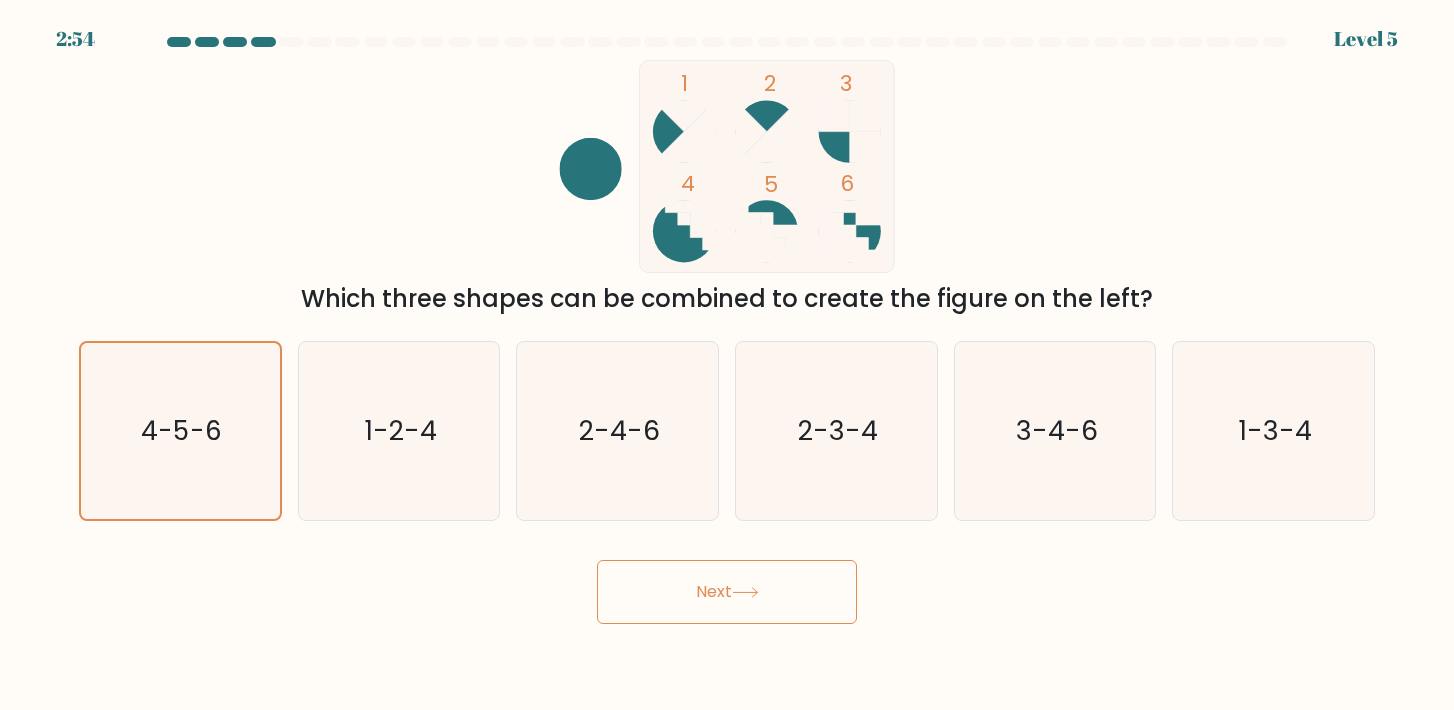 click on "Next" at bounding box center (727, 592) 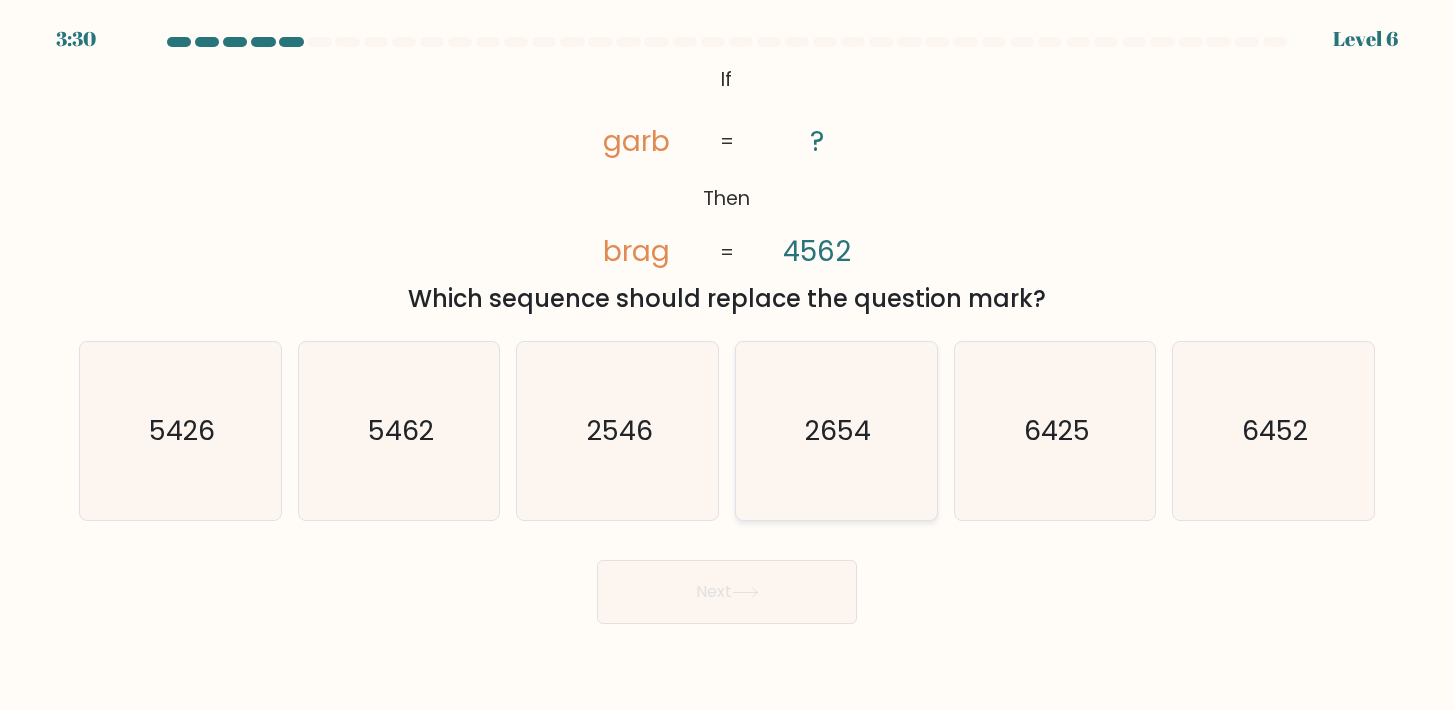 click on "2654" 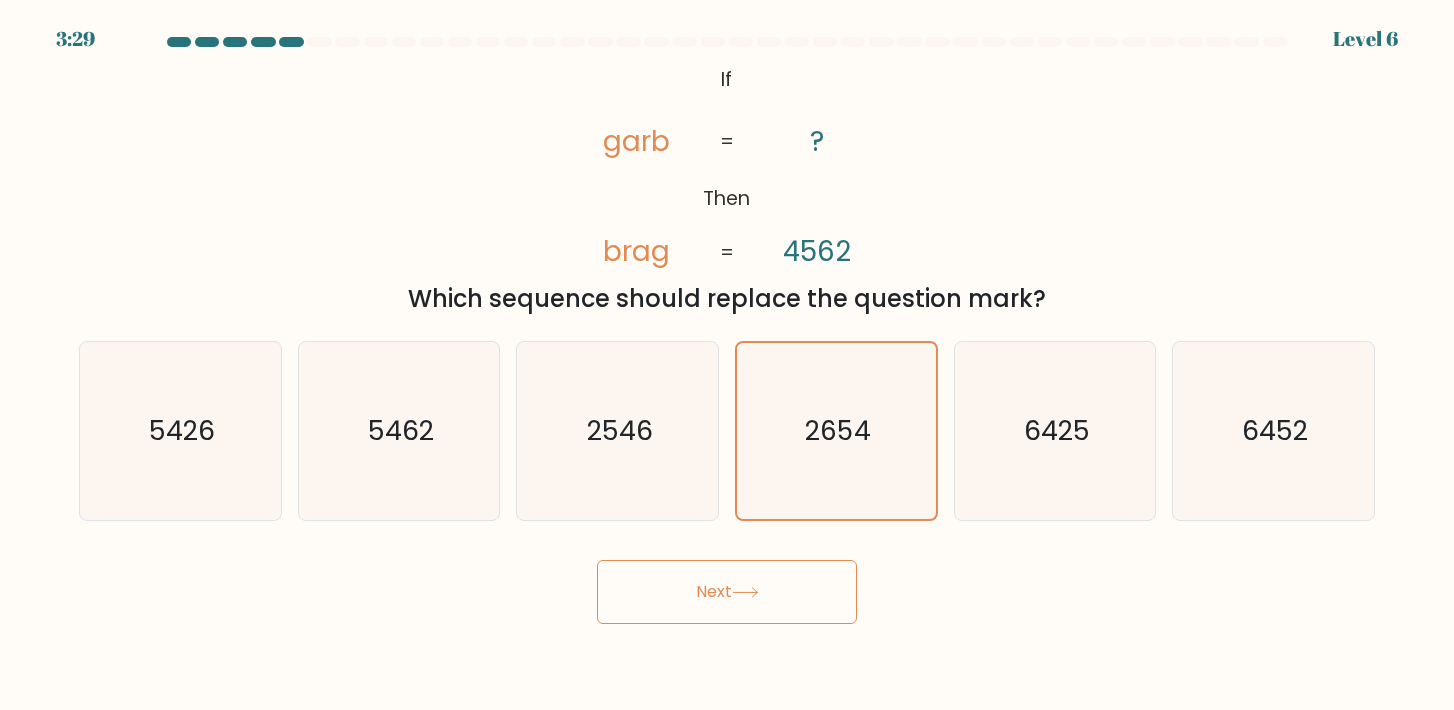 click on "Next" at bounding box center [727, 592] 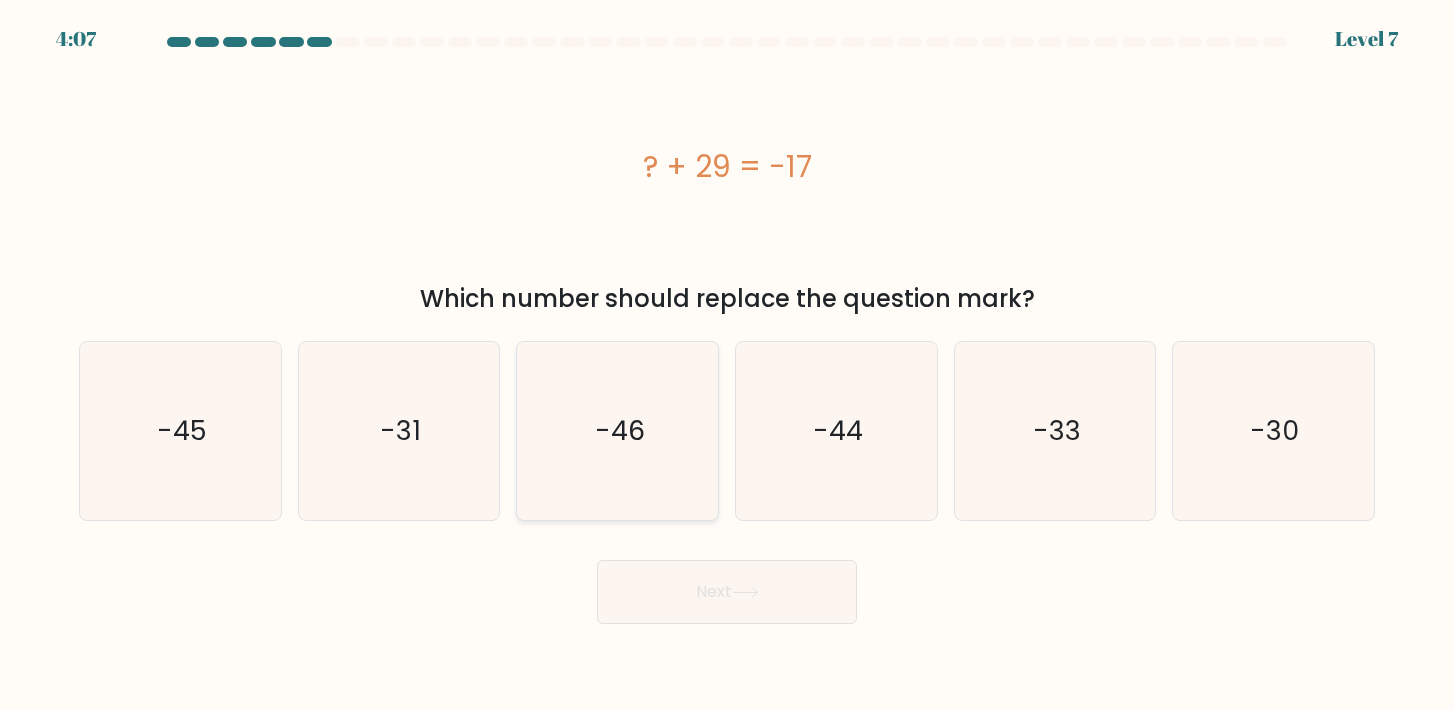 click on "-46" 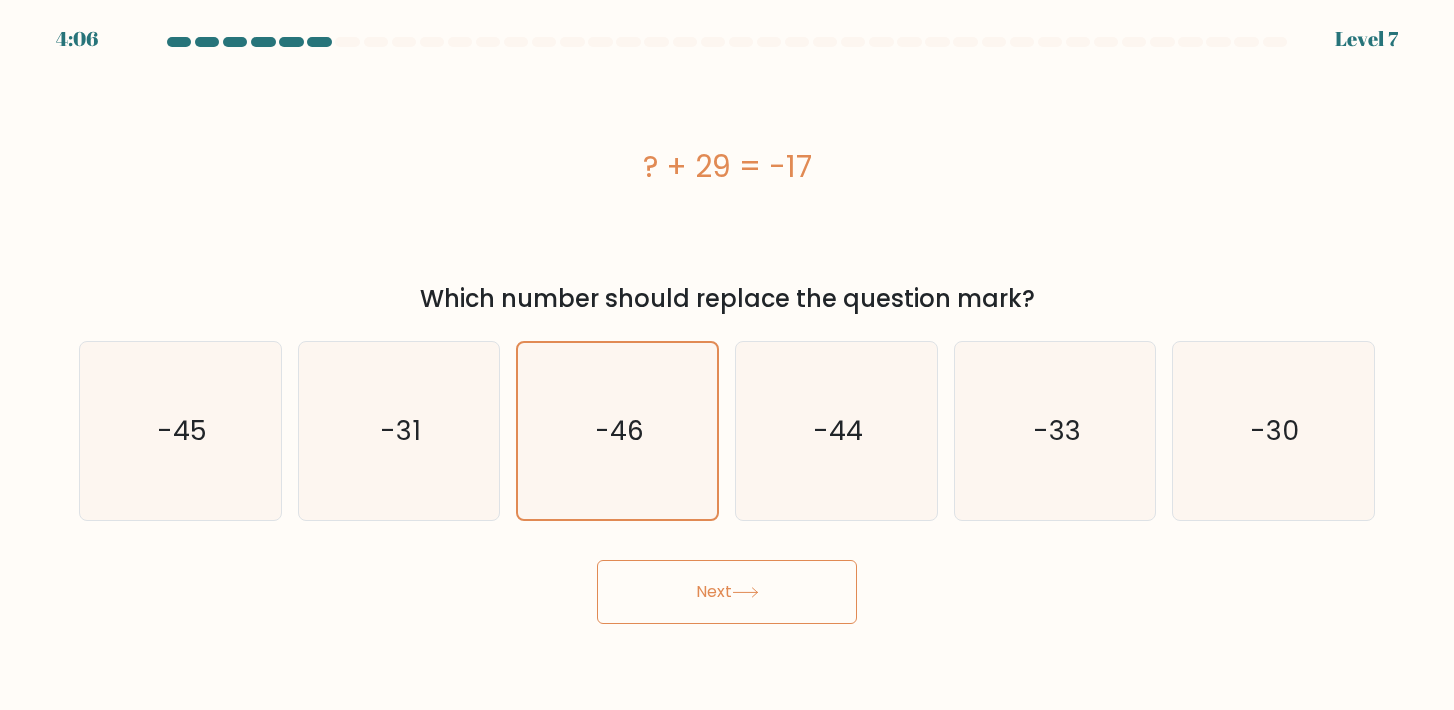 click on "Next" at bounding box center (727, 592) 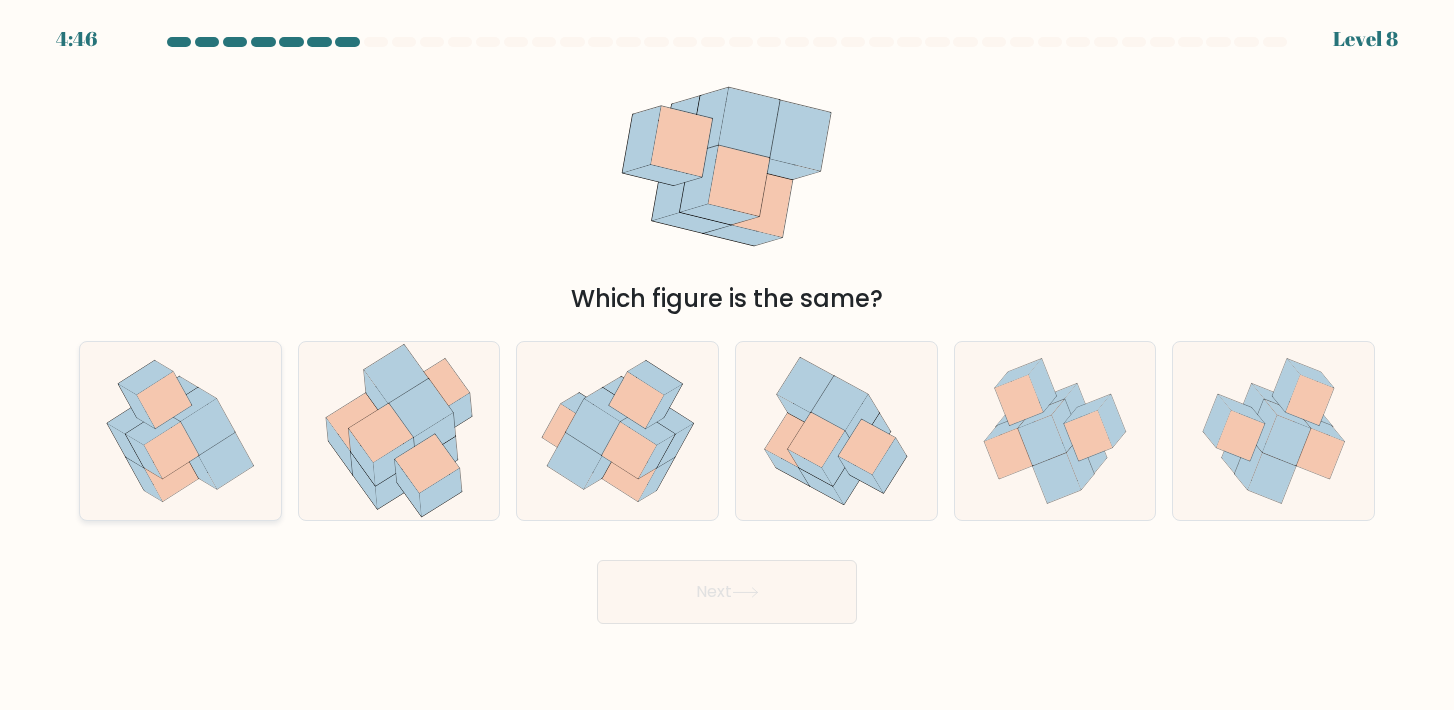 click 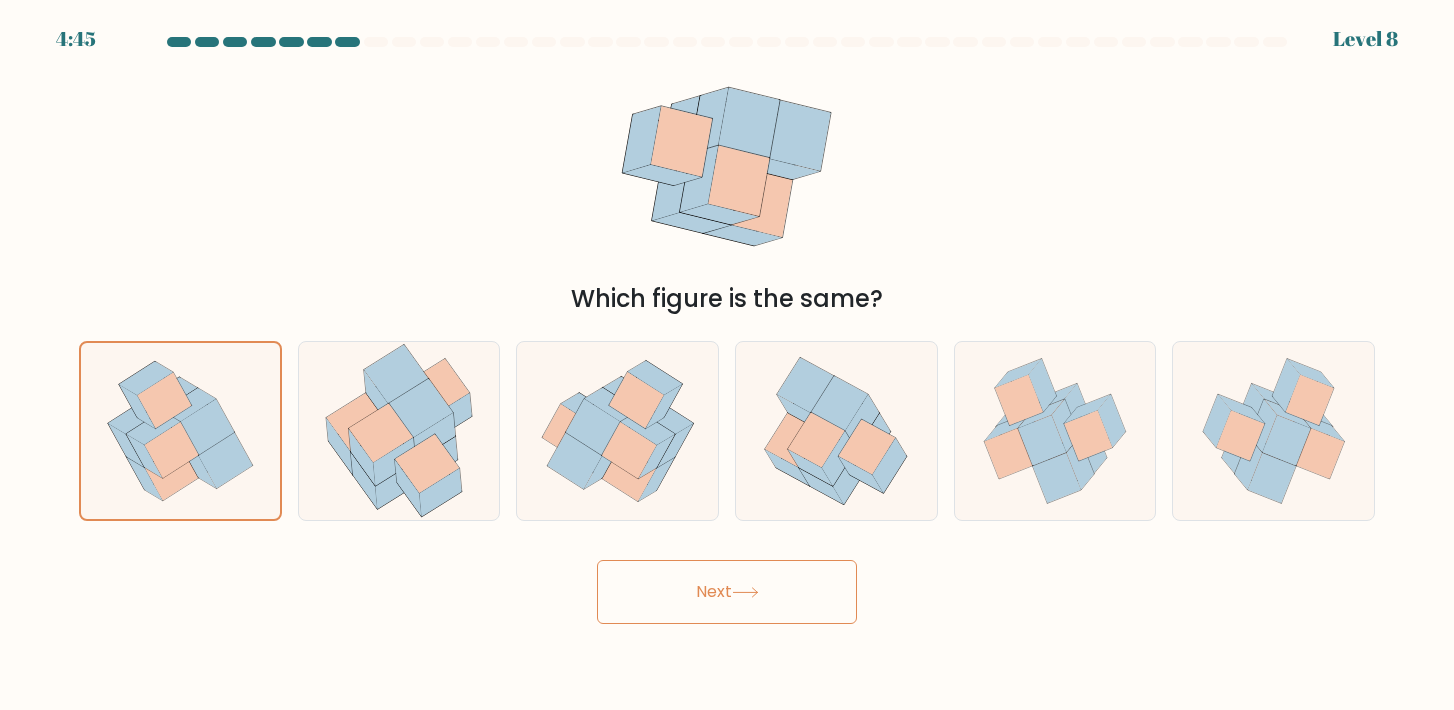 click on "Next" at bounding box center [727, 592] 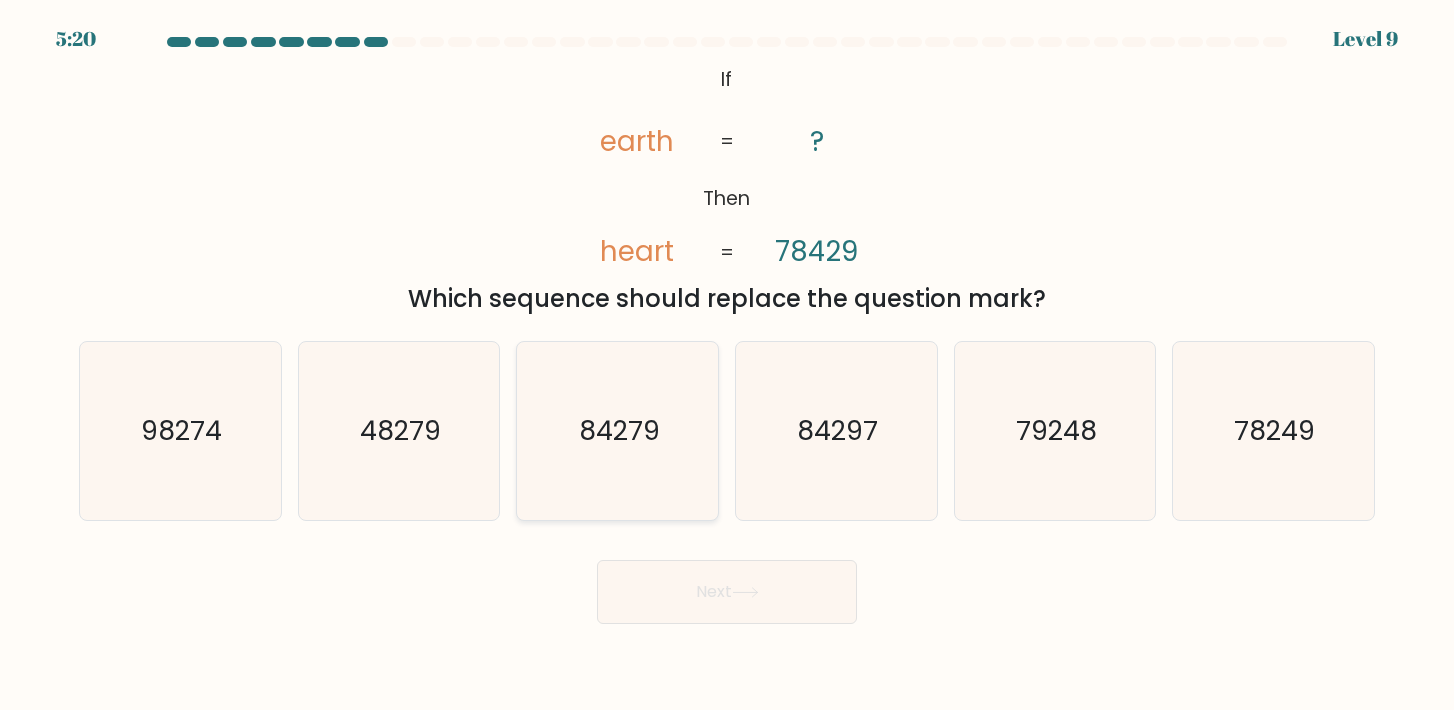 click on "84279" 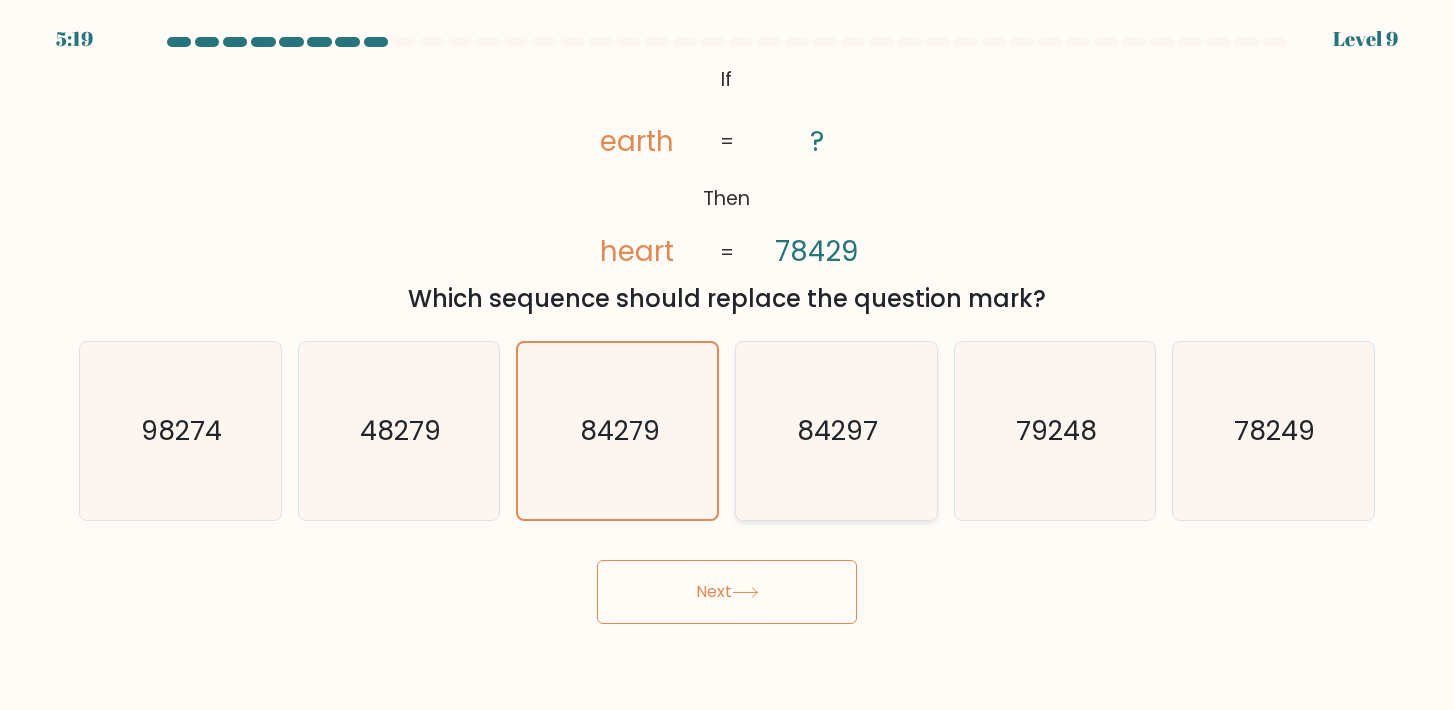 click on "84297" 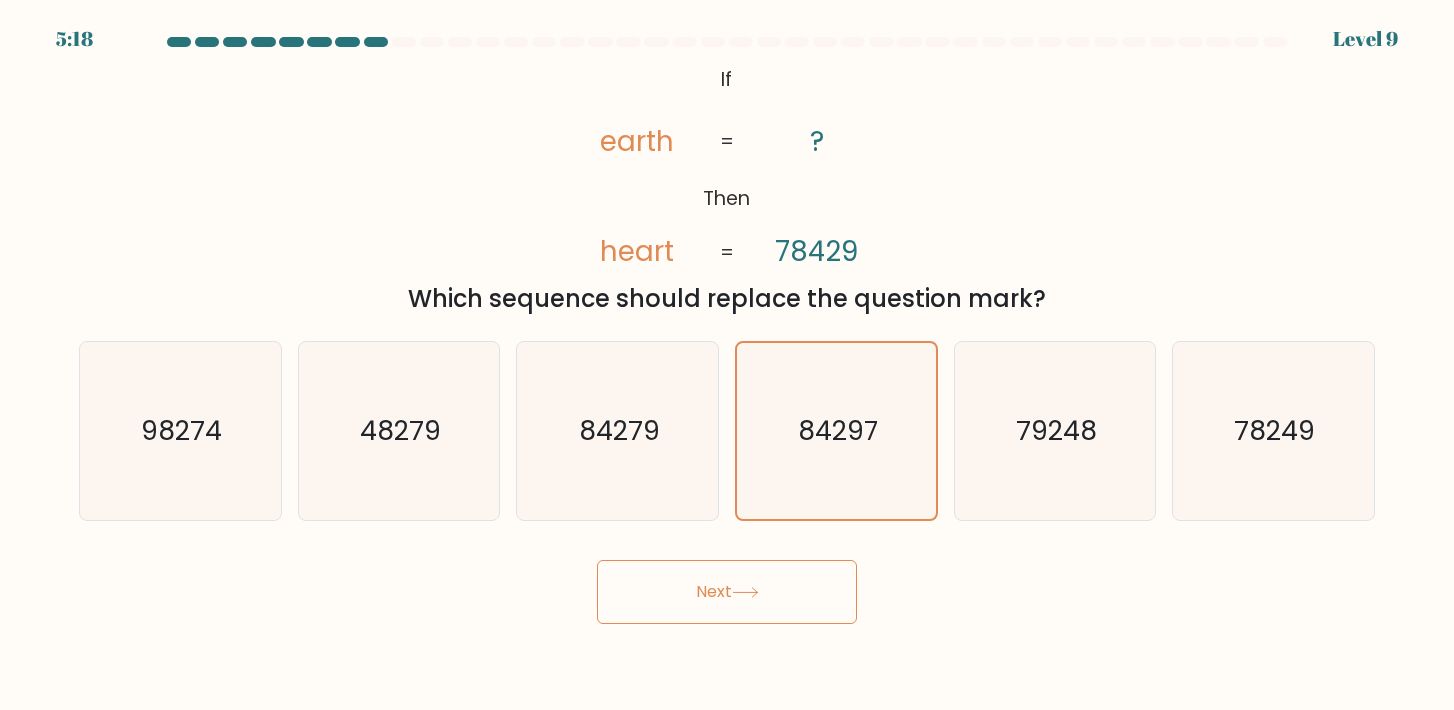 click on "Next" at bounding box center (727, 592) 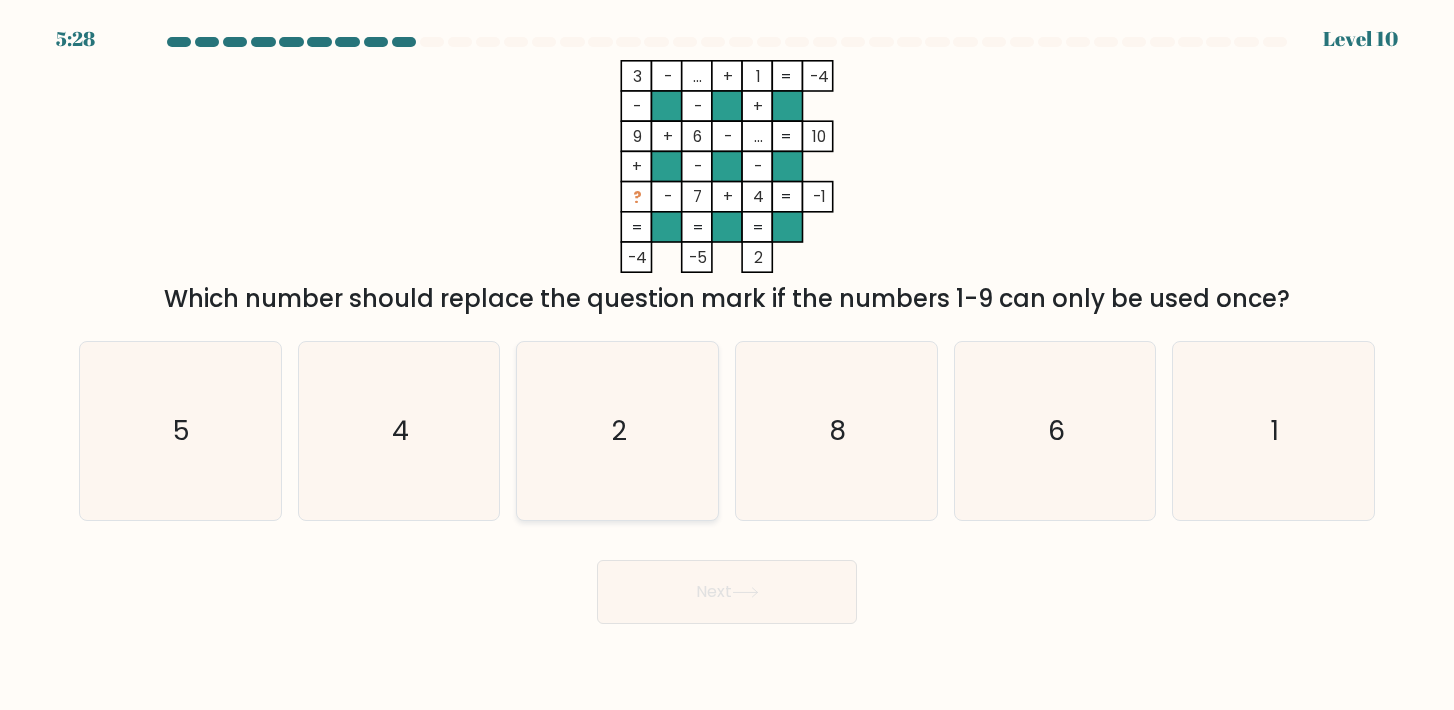 click on "2" 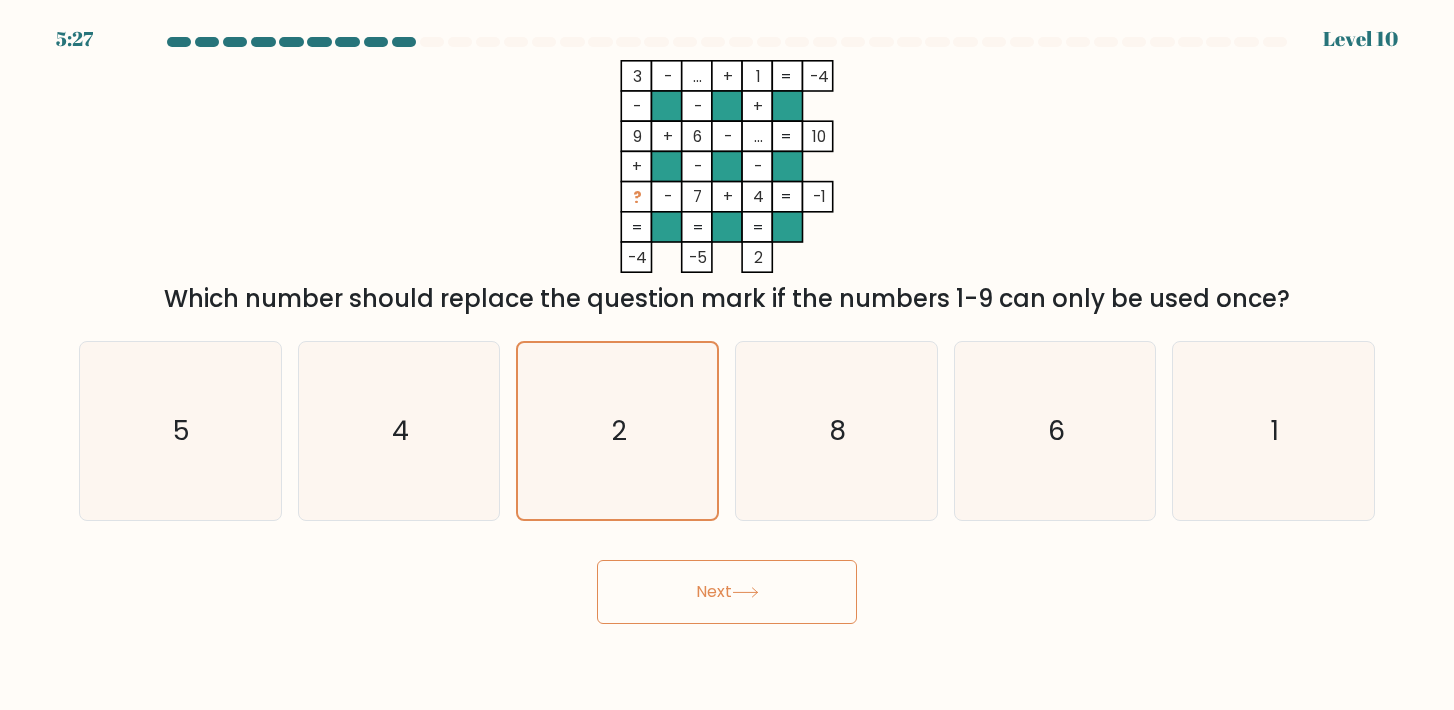 click on "Next" at bounding box center (727, 592) 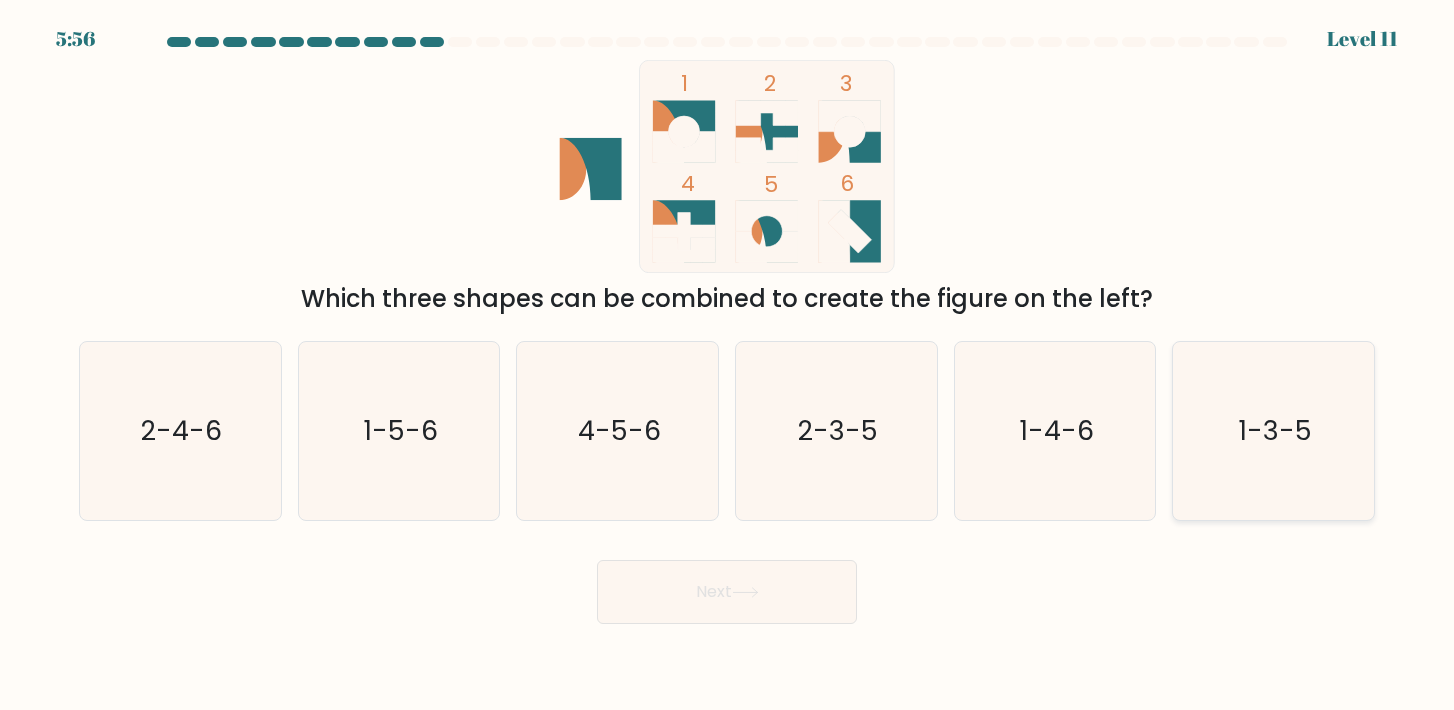 click on "1-3-5" 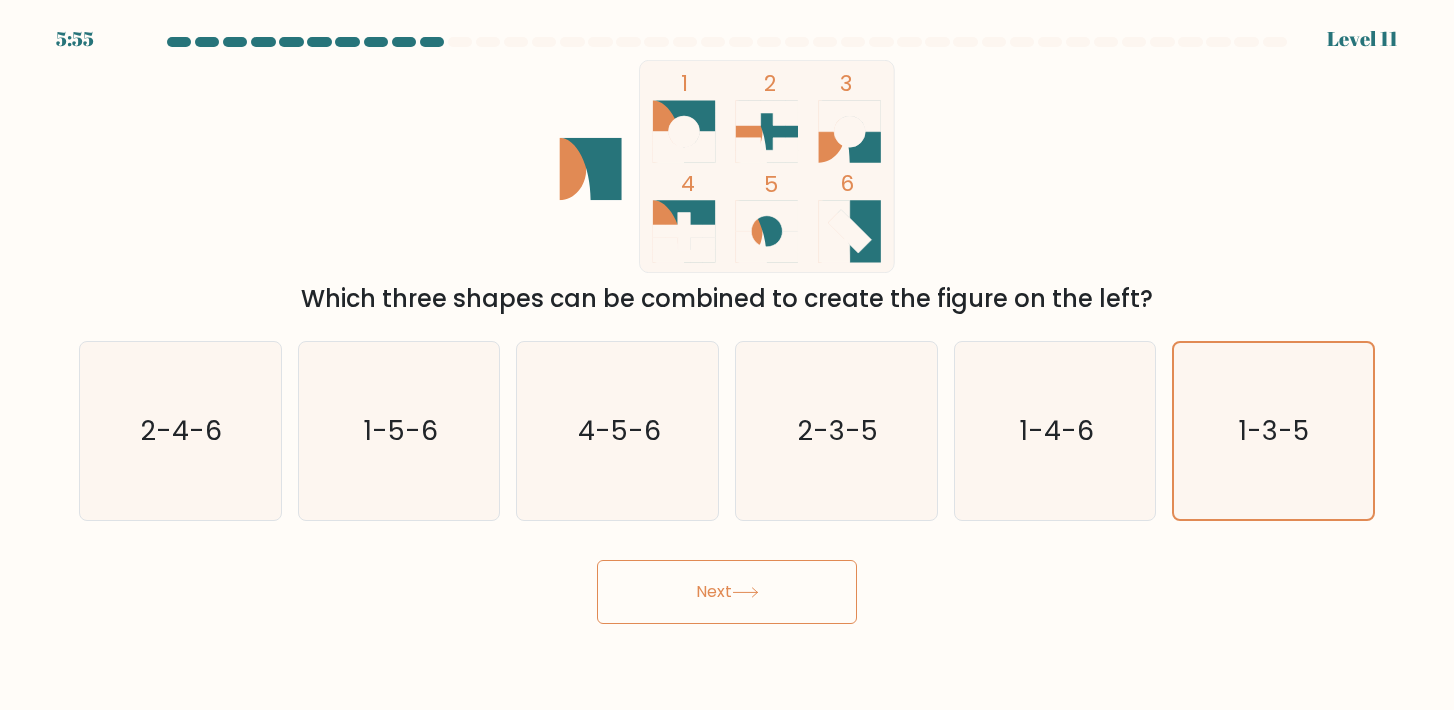 click on "Next" at bounding box center (727, 592) 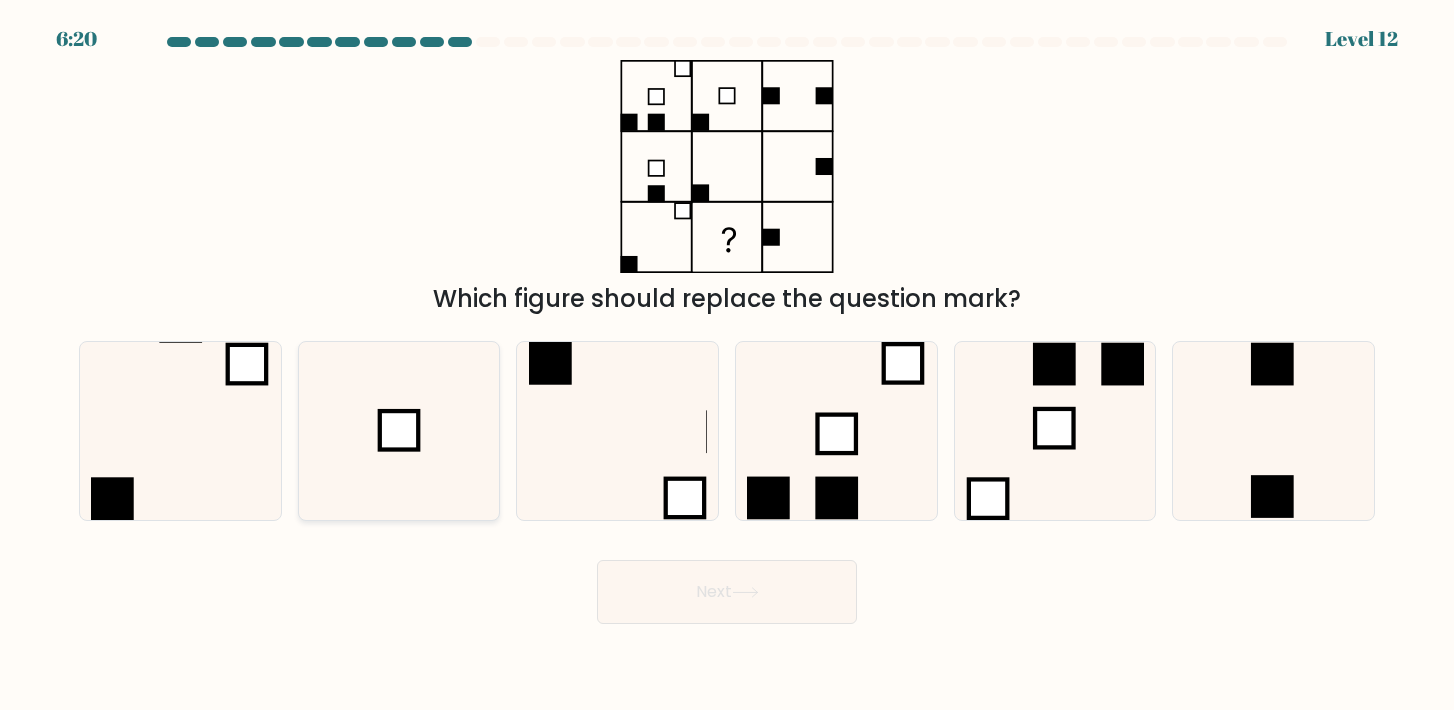 click 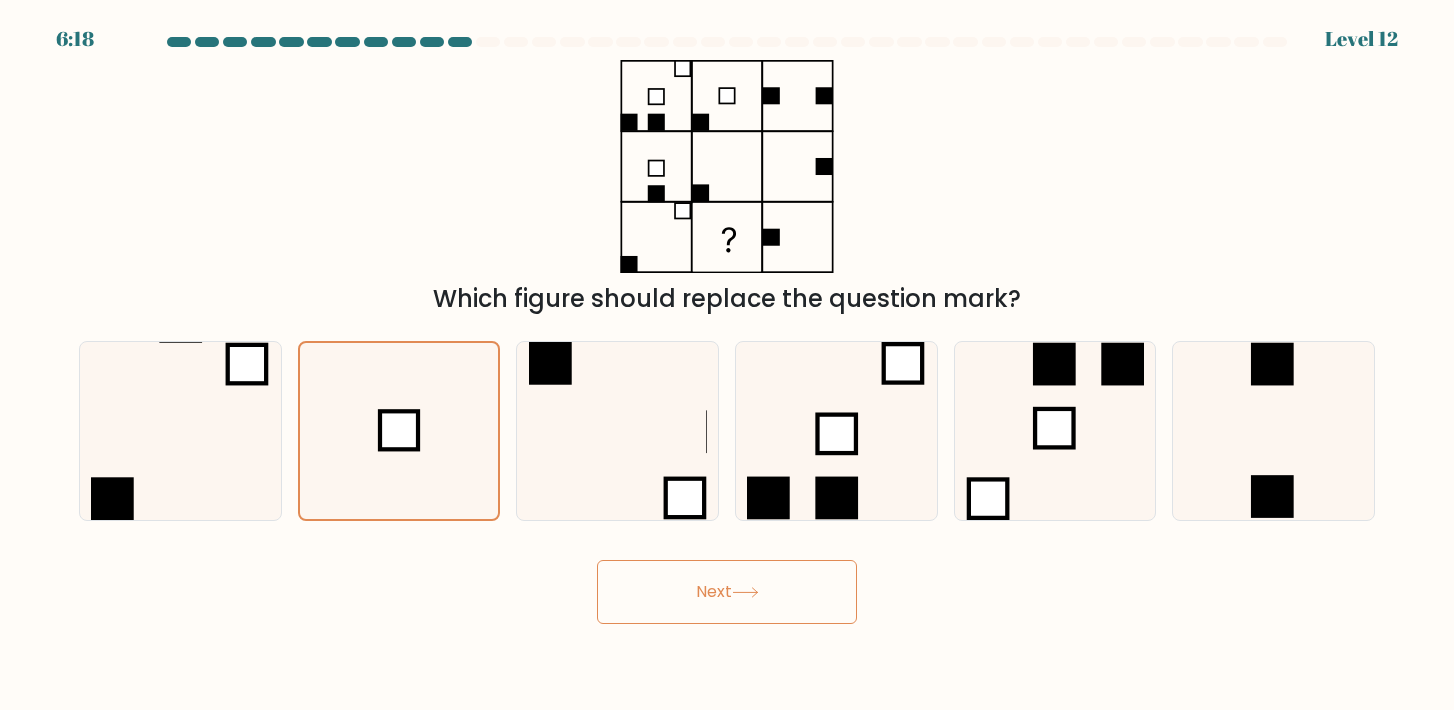 click 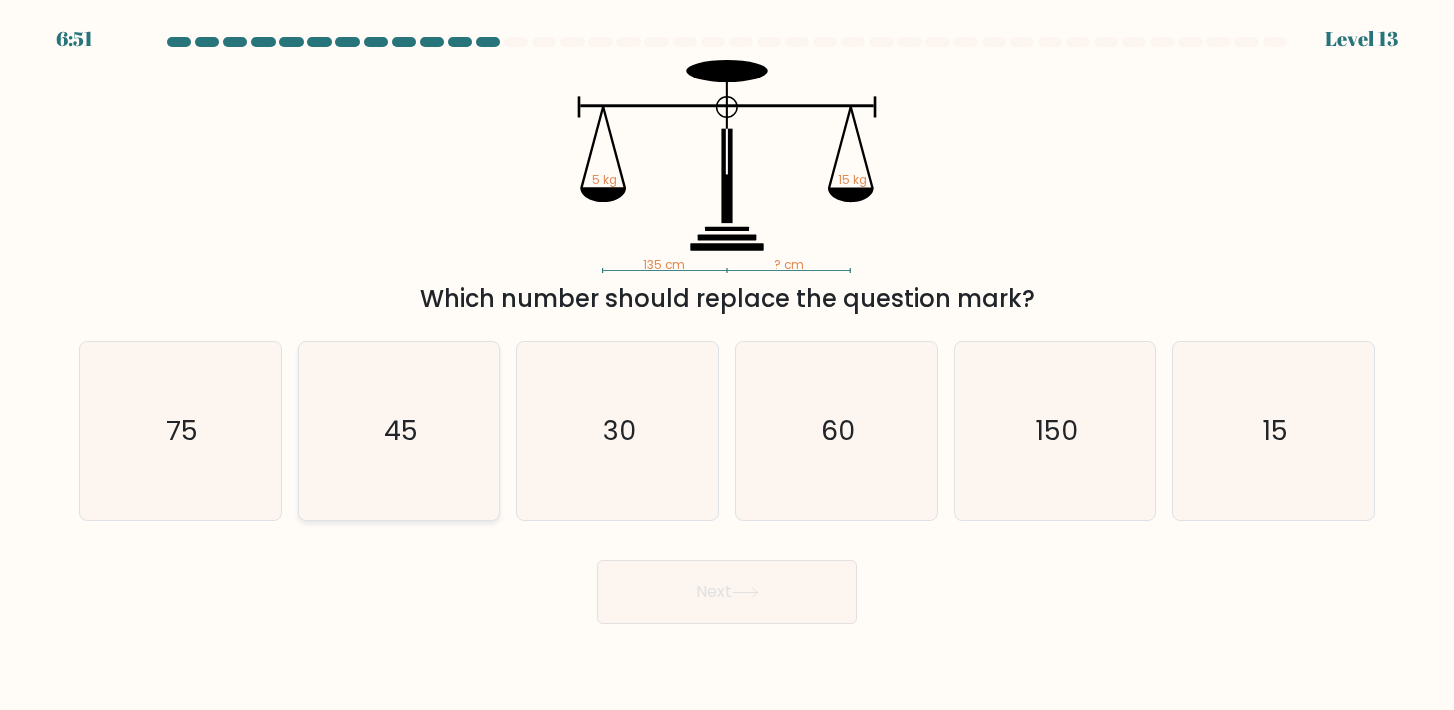 click on "45" 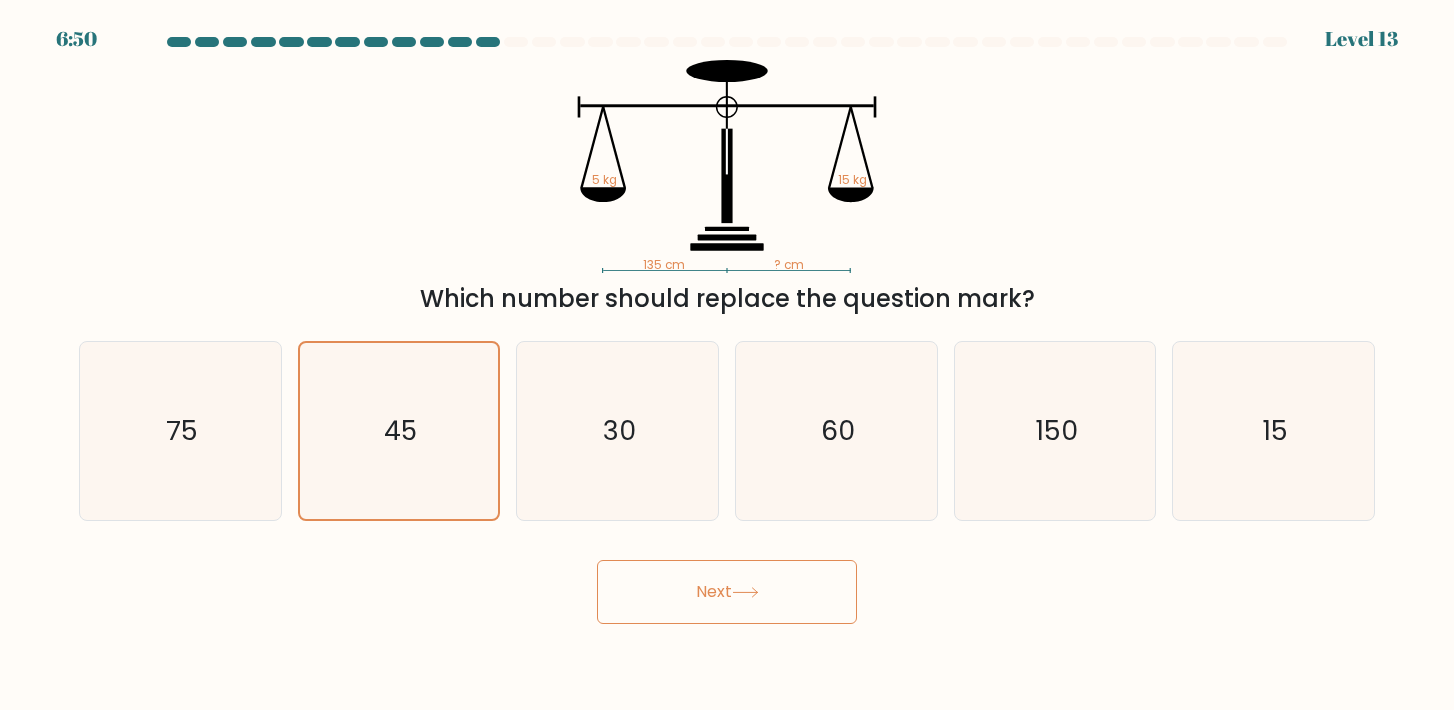 click on "Next" at bounding box center (727, 592) 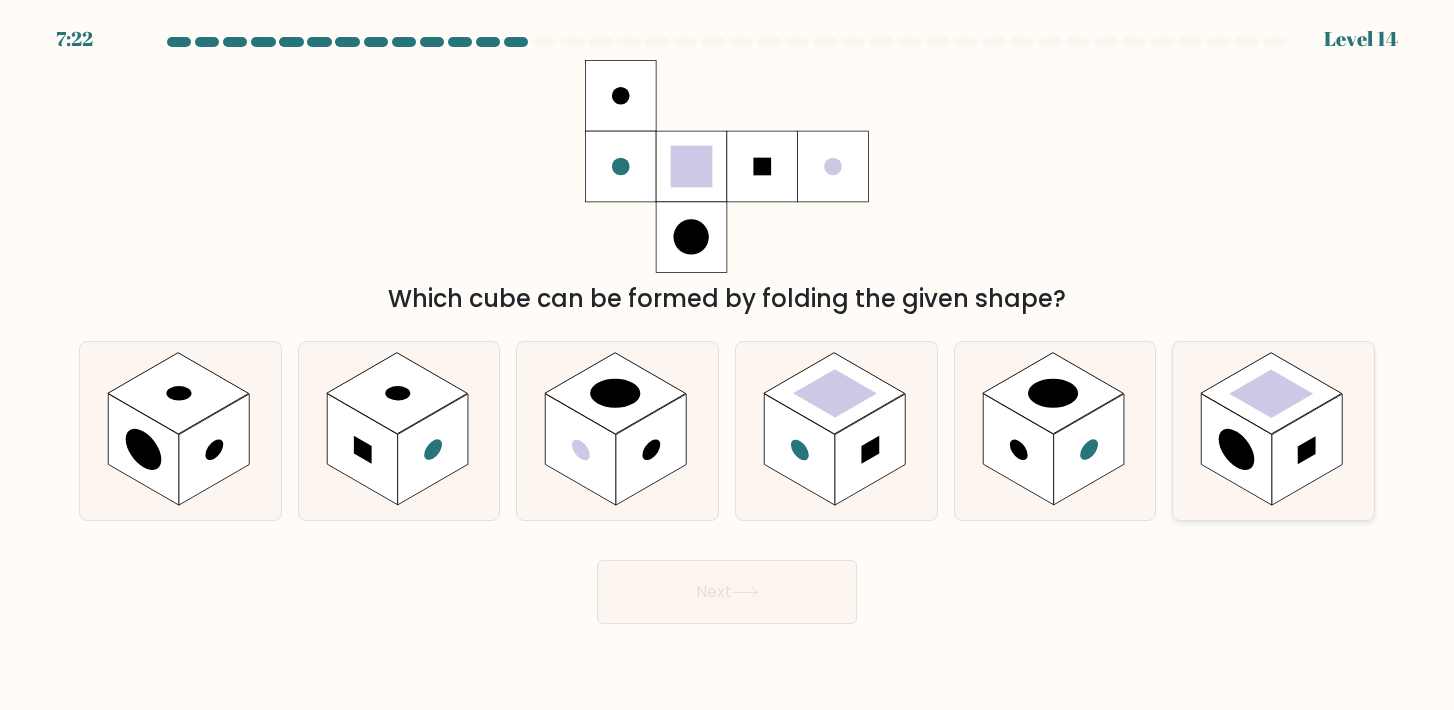 click 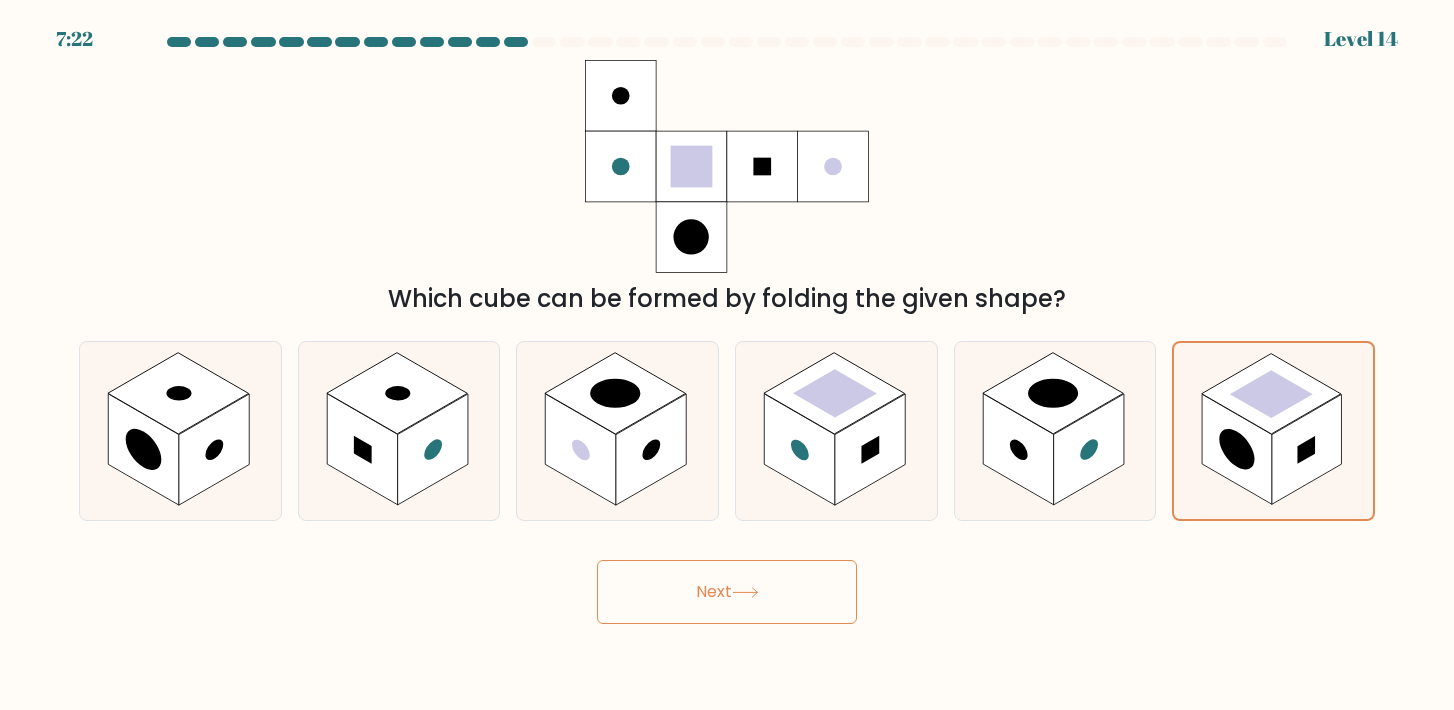 click on "Next" at bounding box center [727, 592] 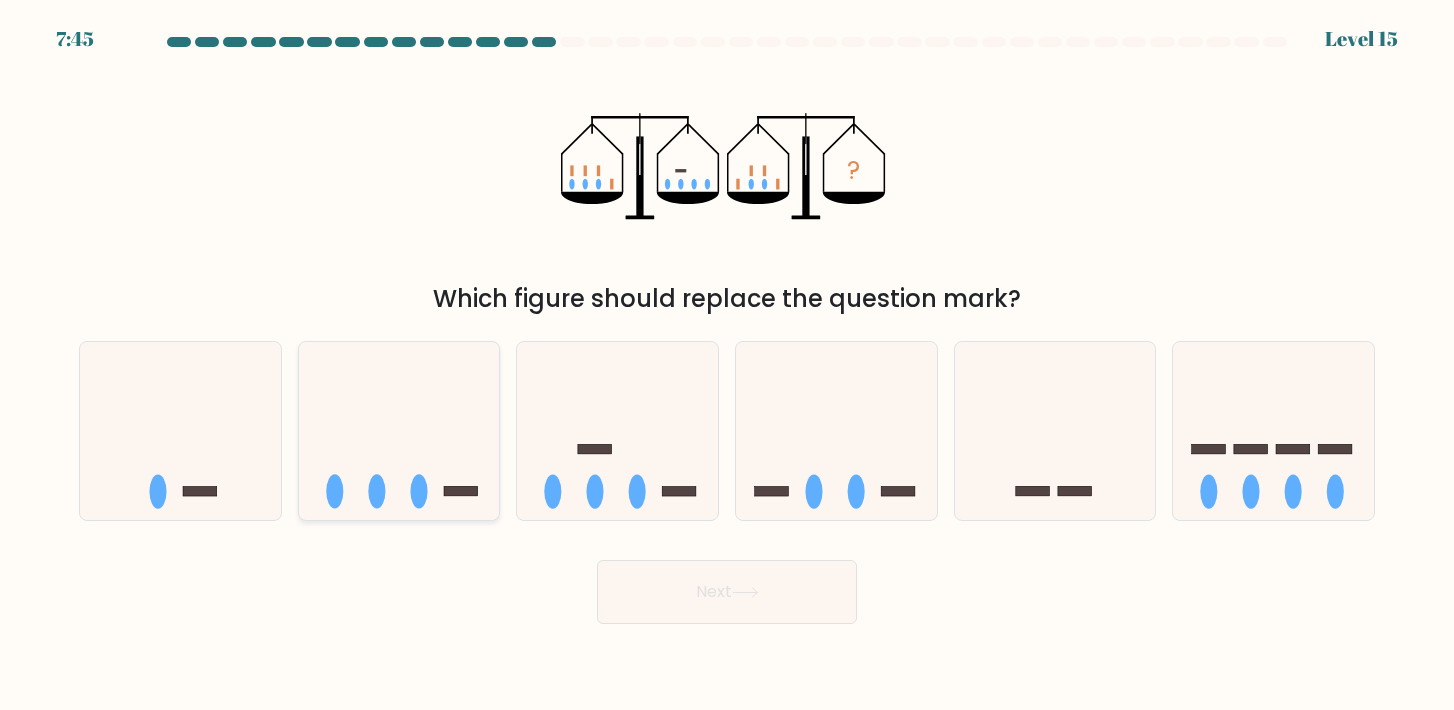 click 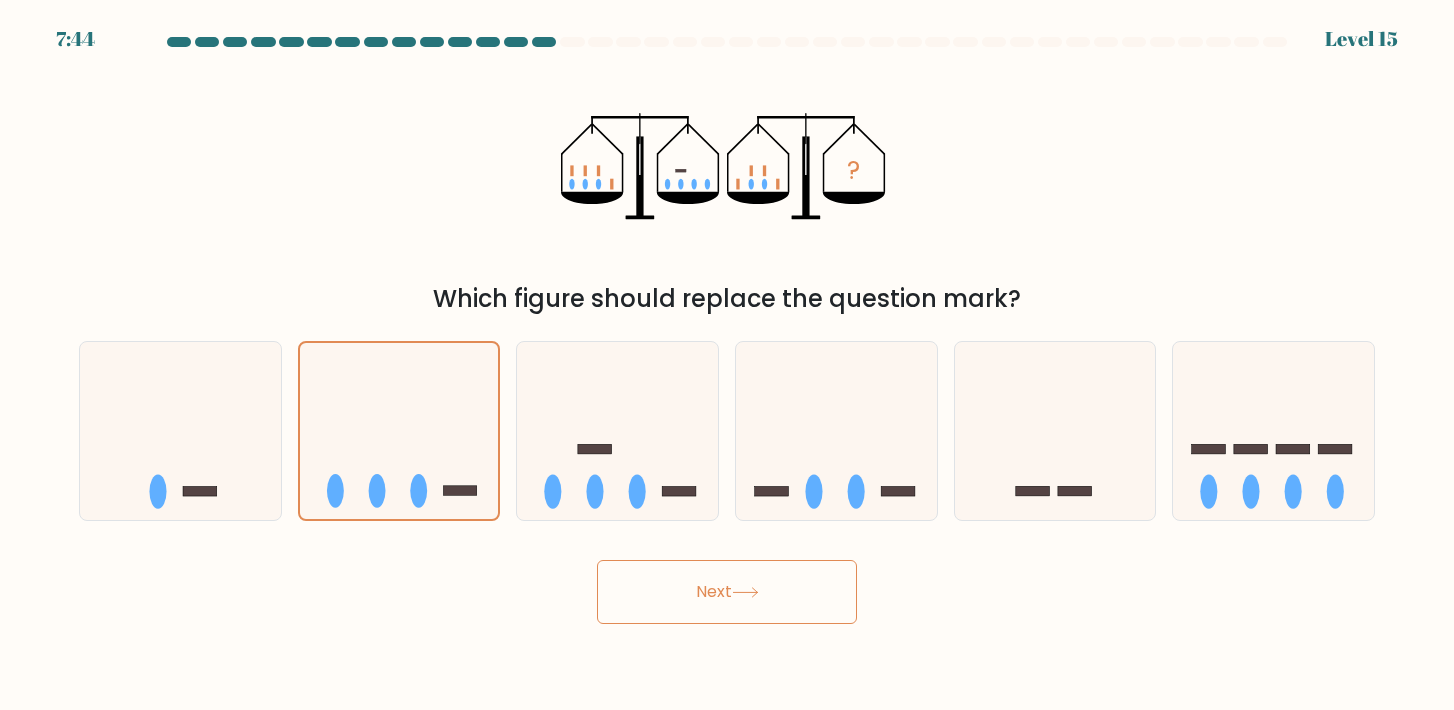 click on "Next" at bounding box center [727, 592] 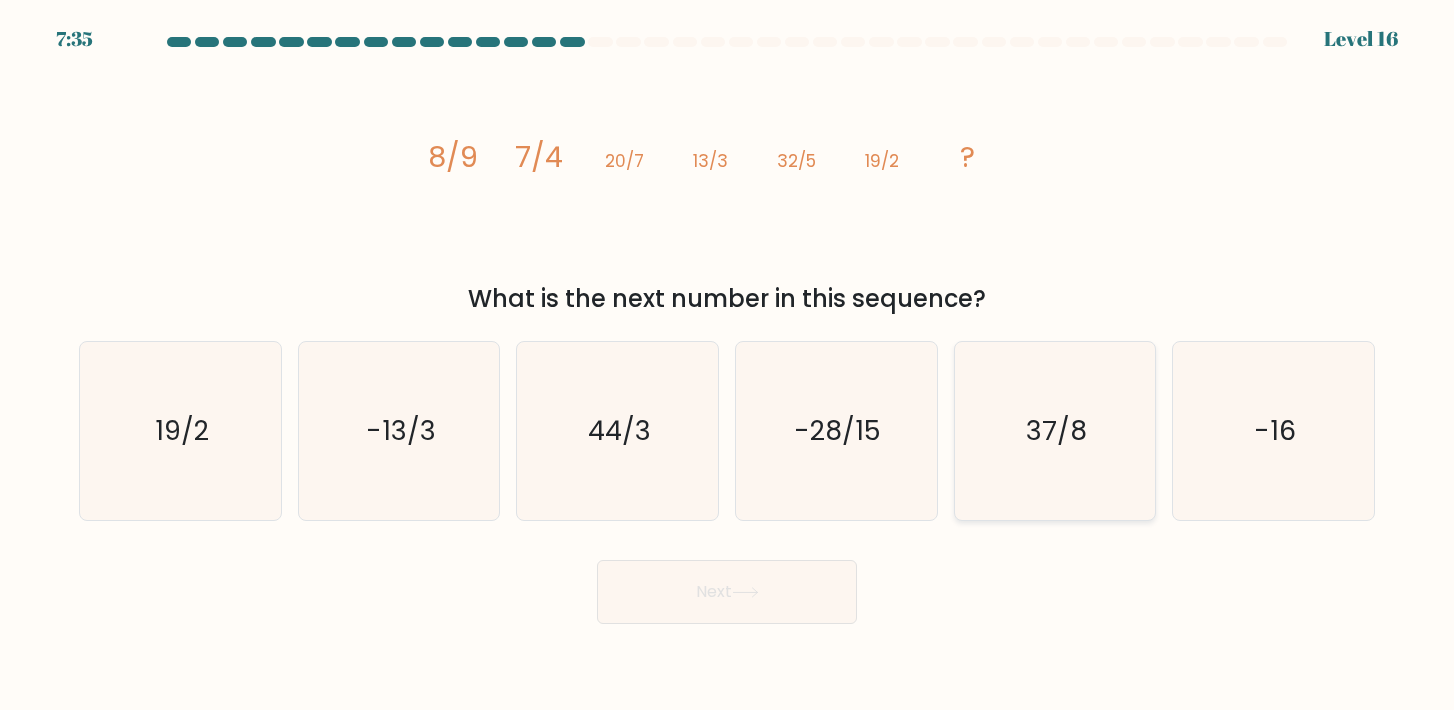 click on "37/8" 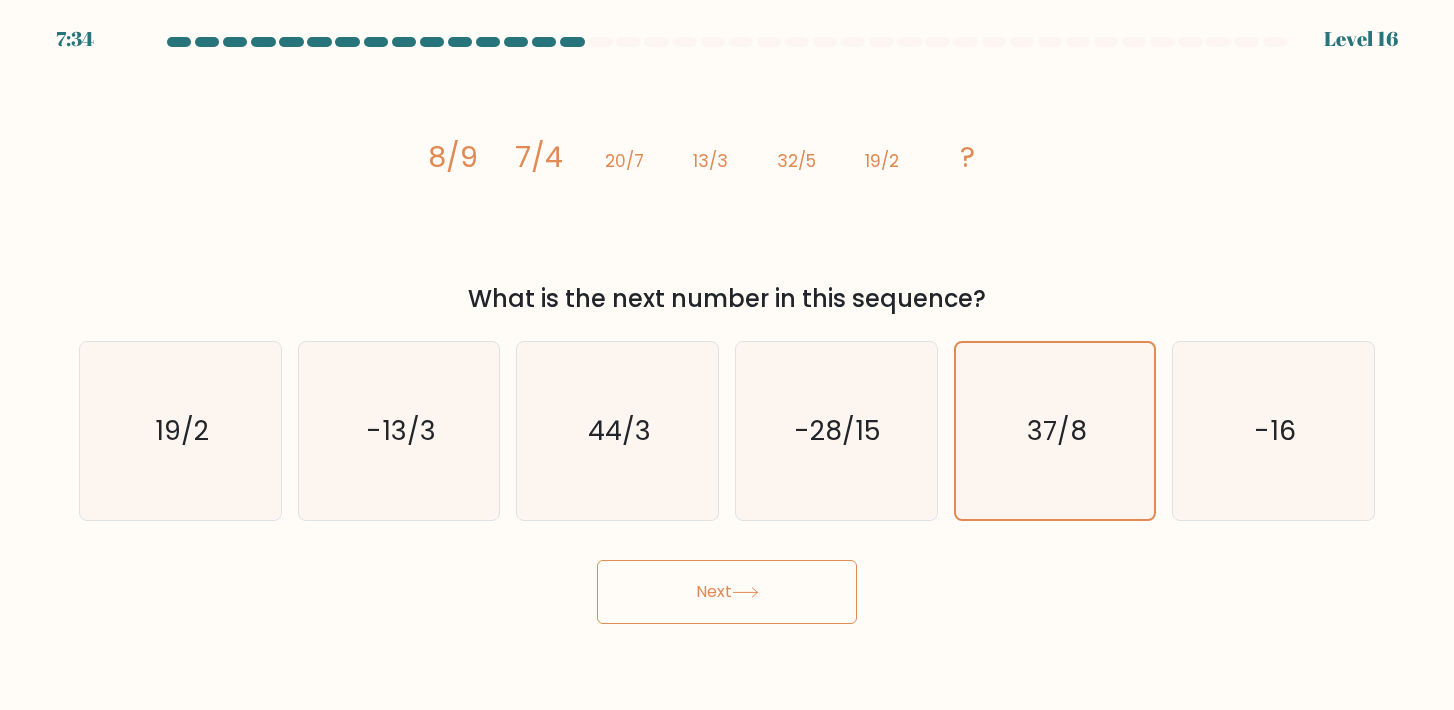 click on "Next" at bounding box center (727, 592) 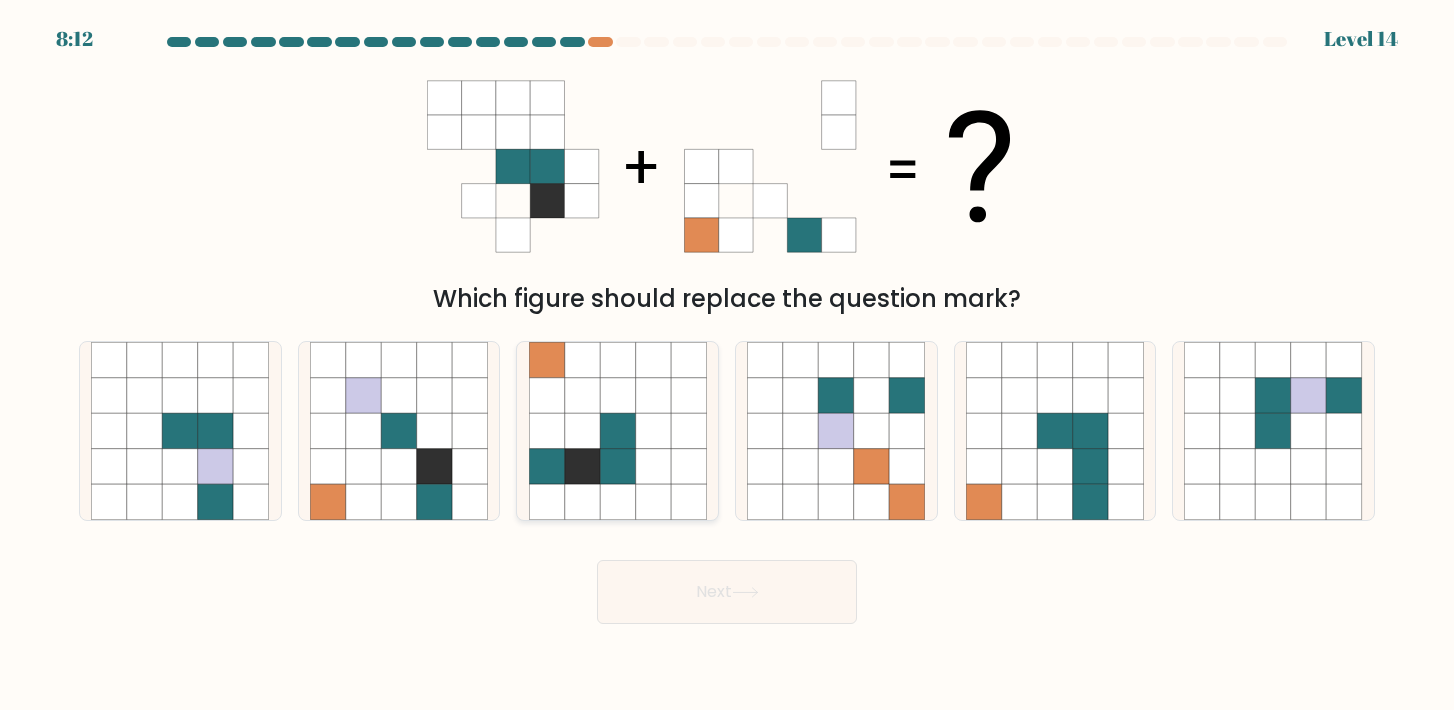 click 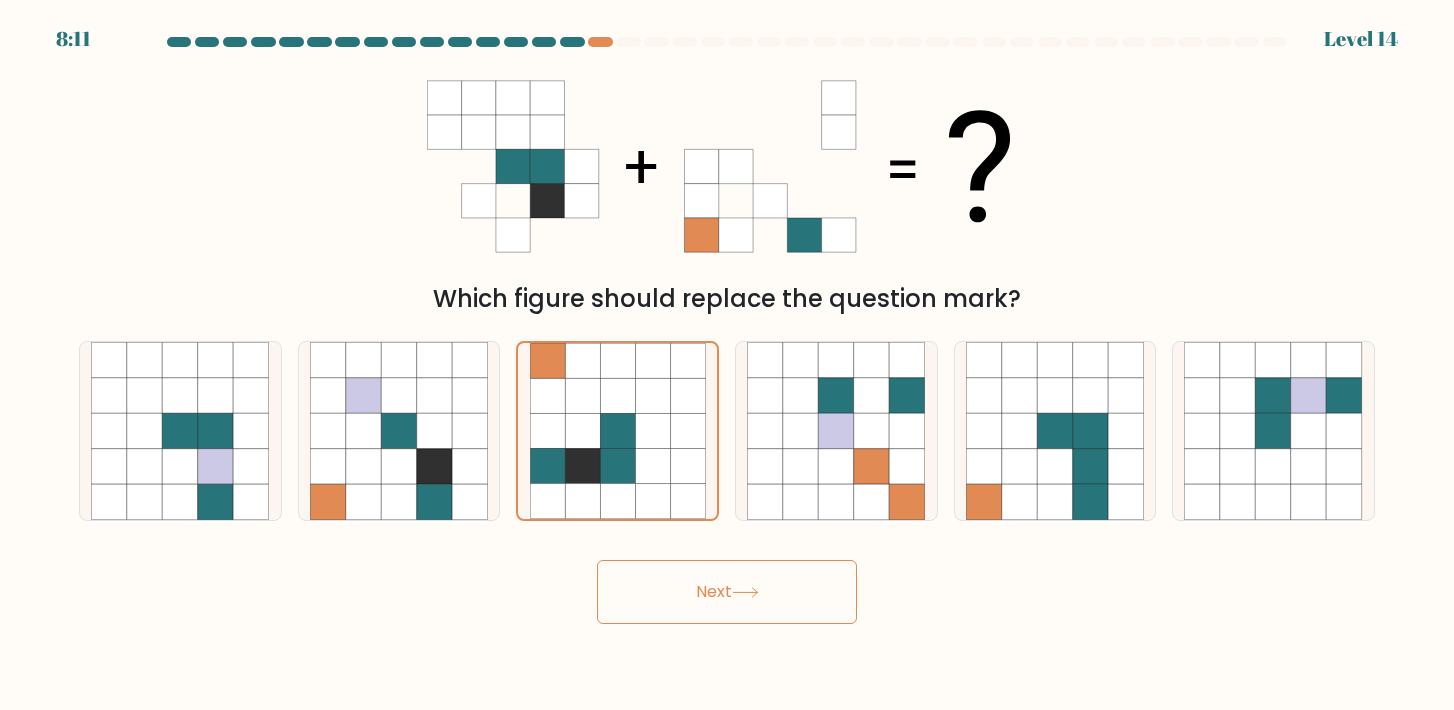 click on "Next" at bounding box center [727, 592] 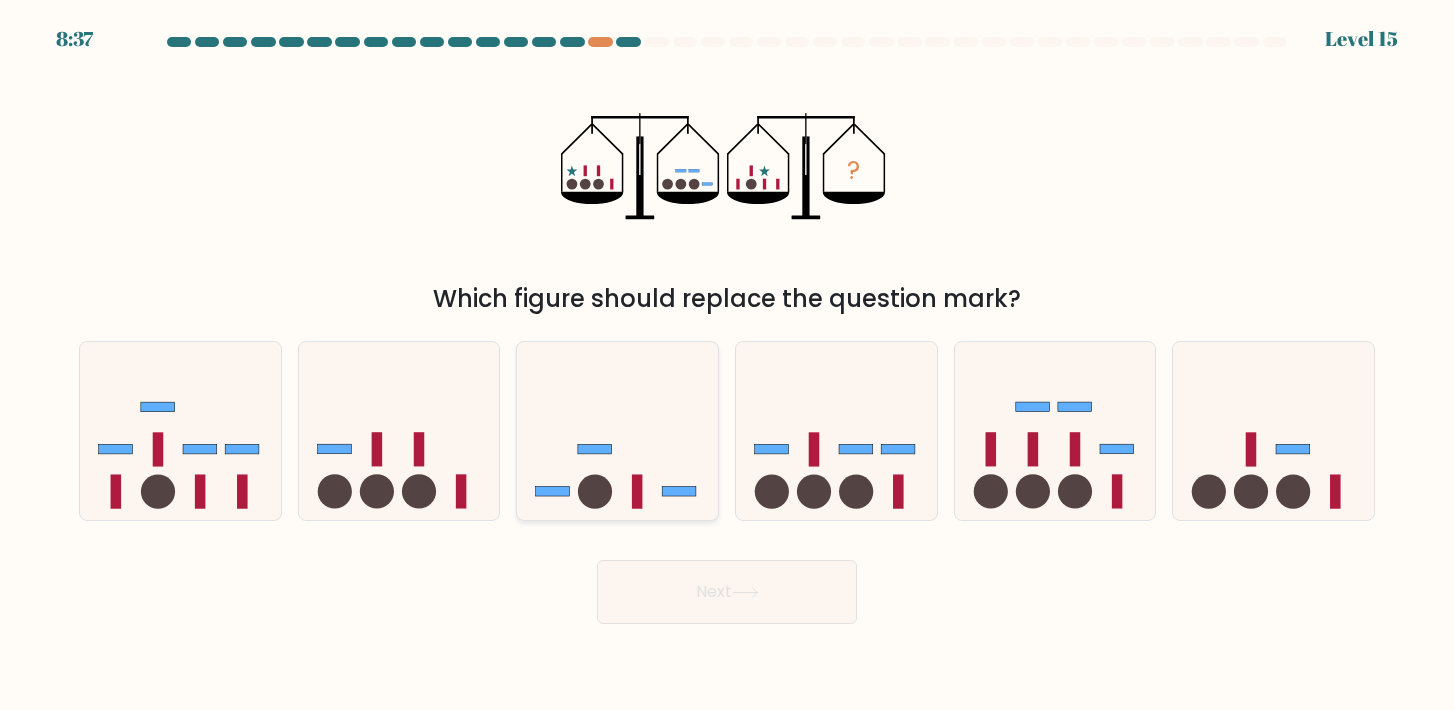 click 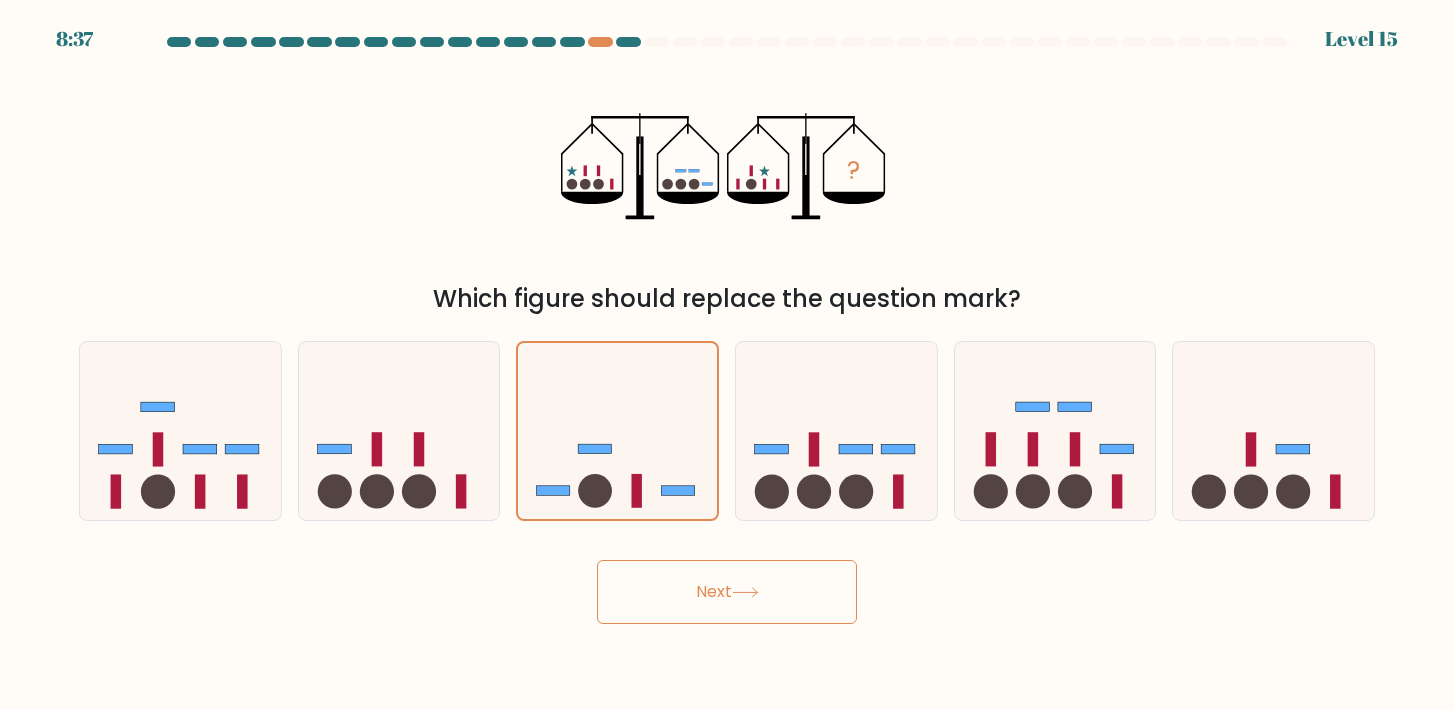 click on "Next" at bounding box center (727, 592) 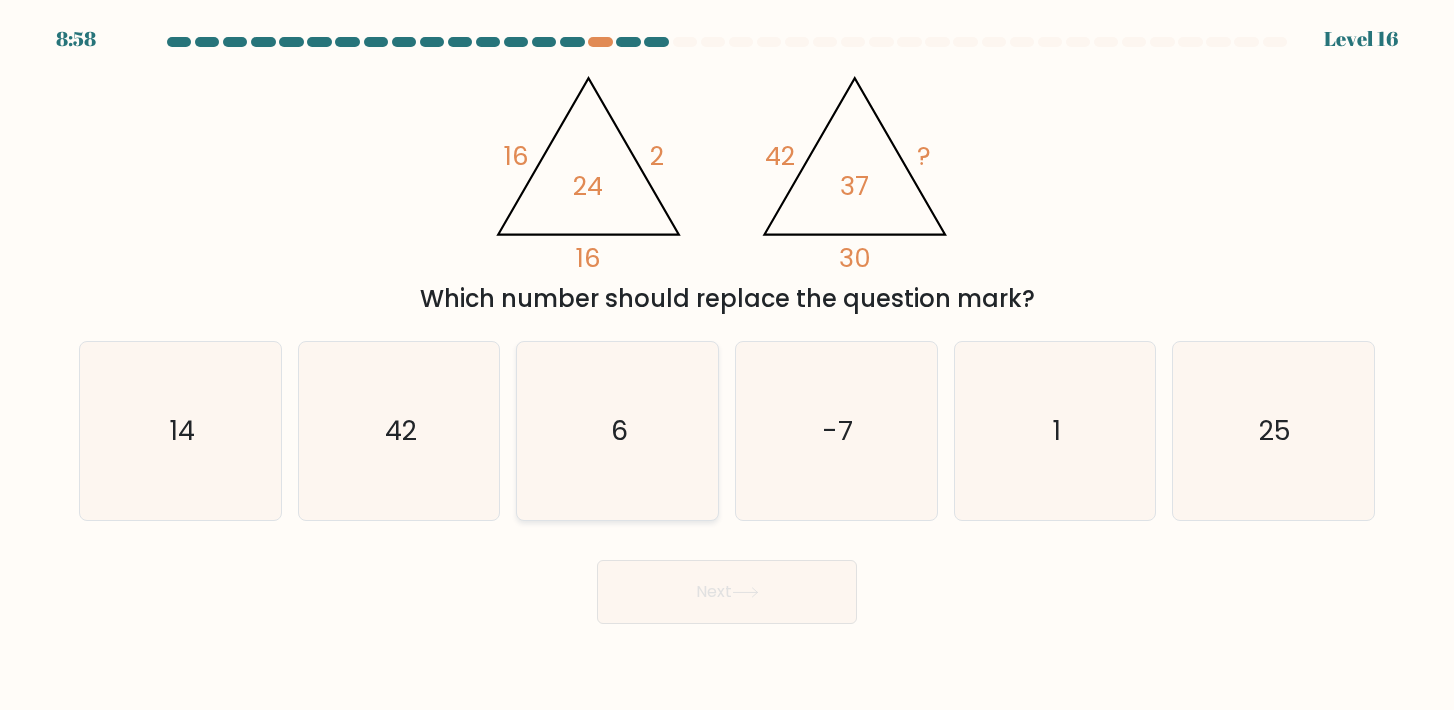 click on "6" 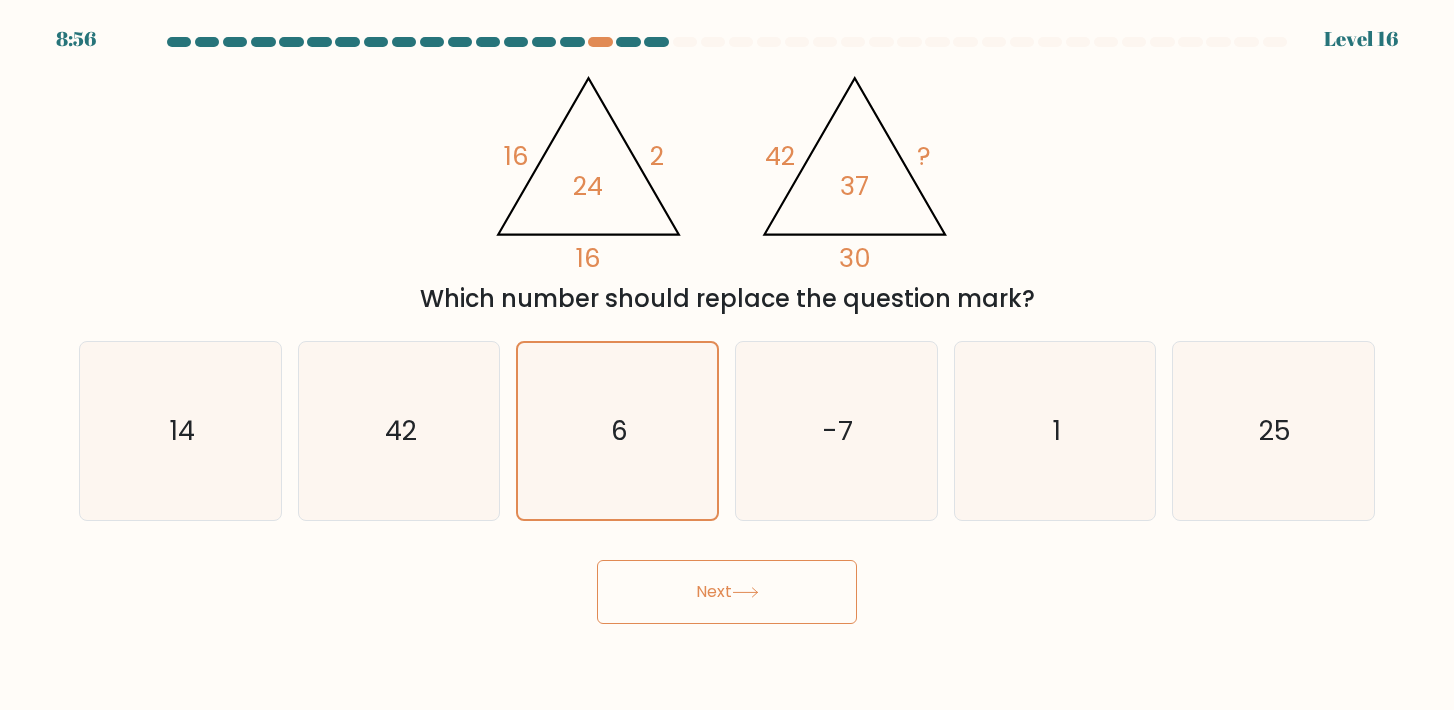 click on "Next" at bounding box center (727, 592) 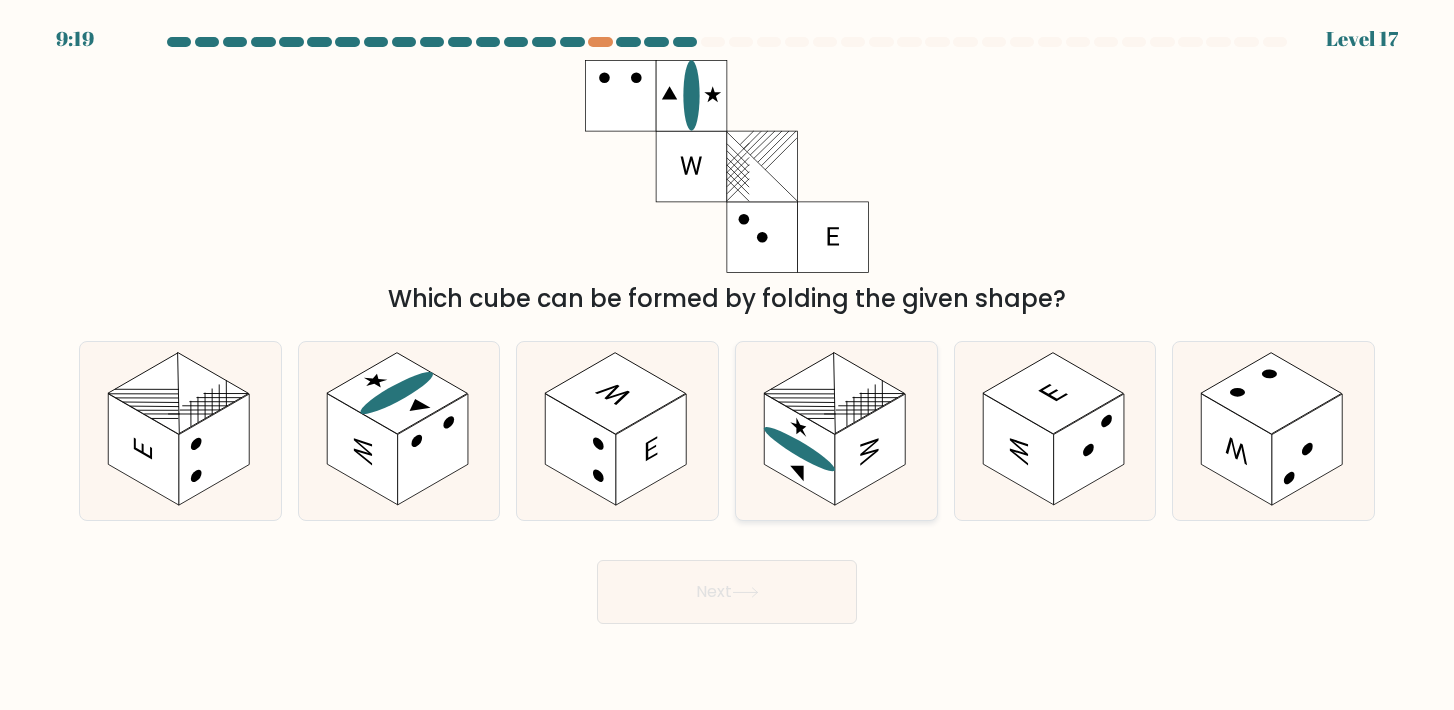 click 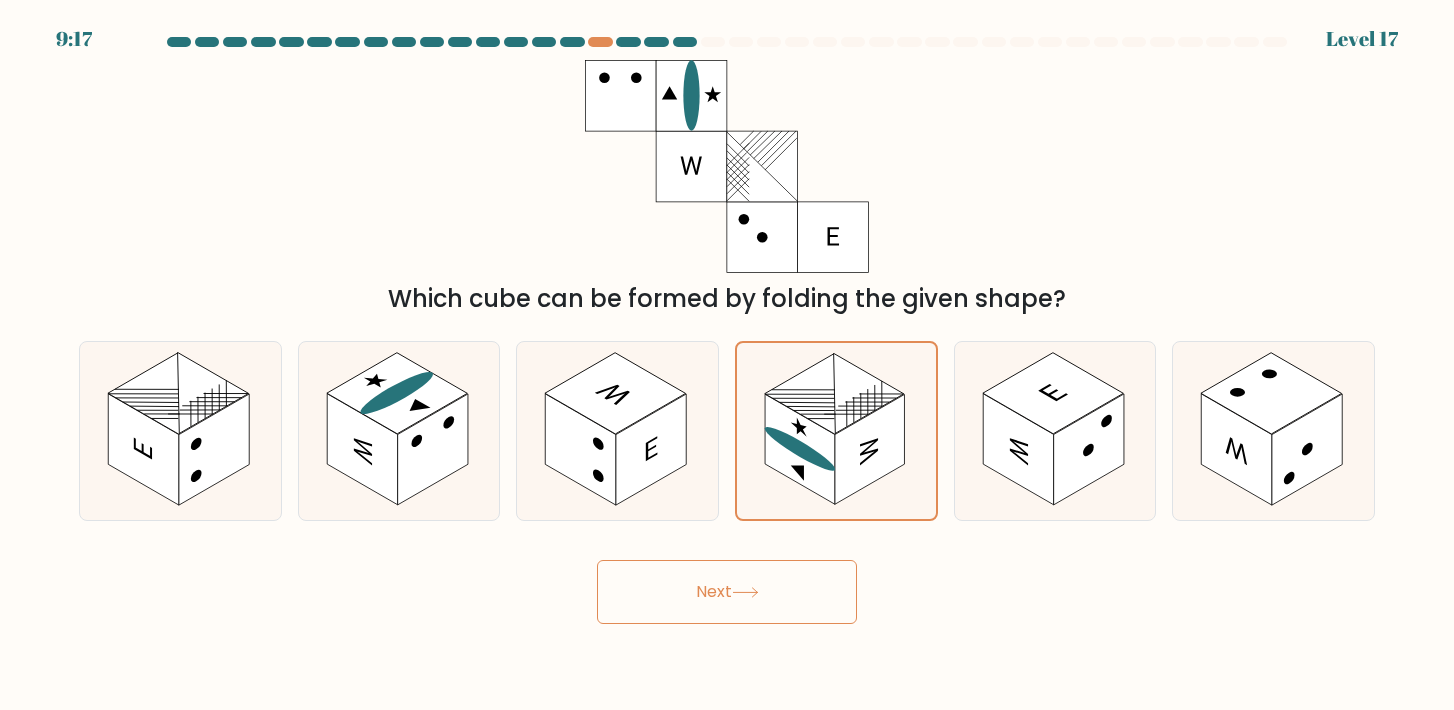 click on "Next" at bounding box center [727, 592] 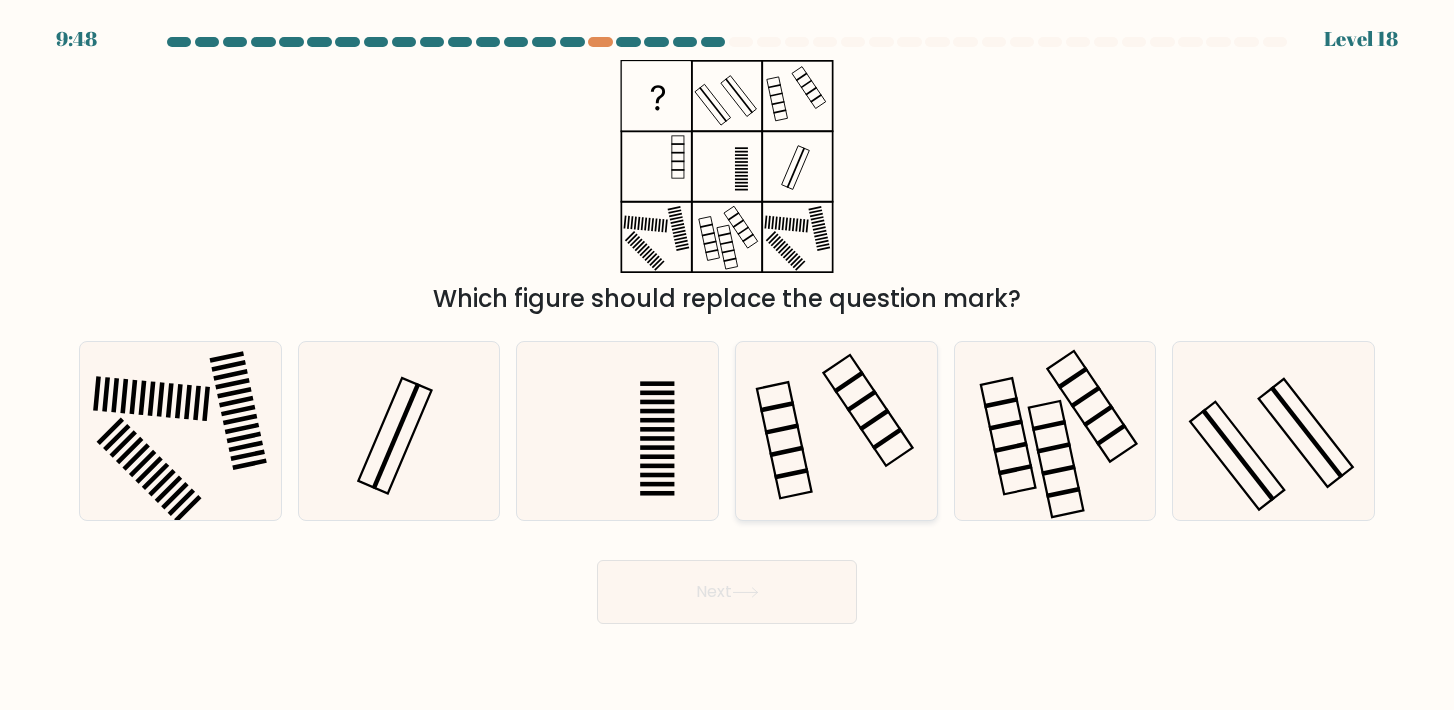 click 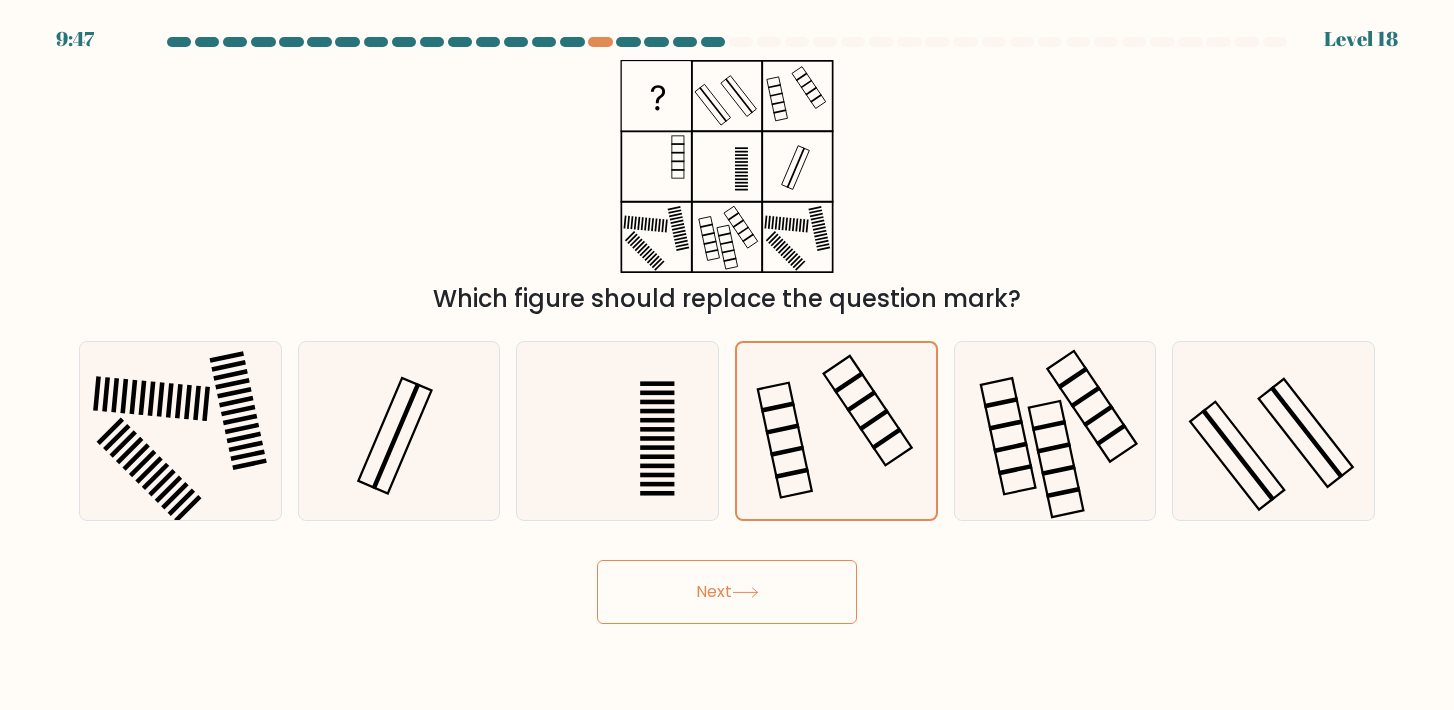 click on "Next" at bounding box center [727, 592] 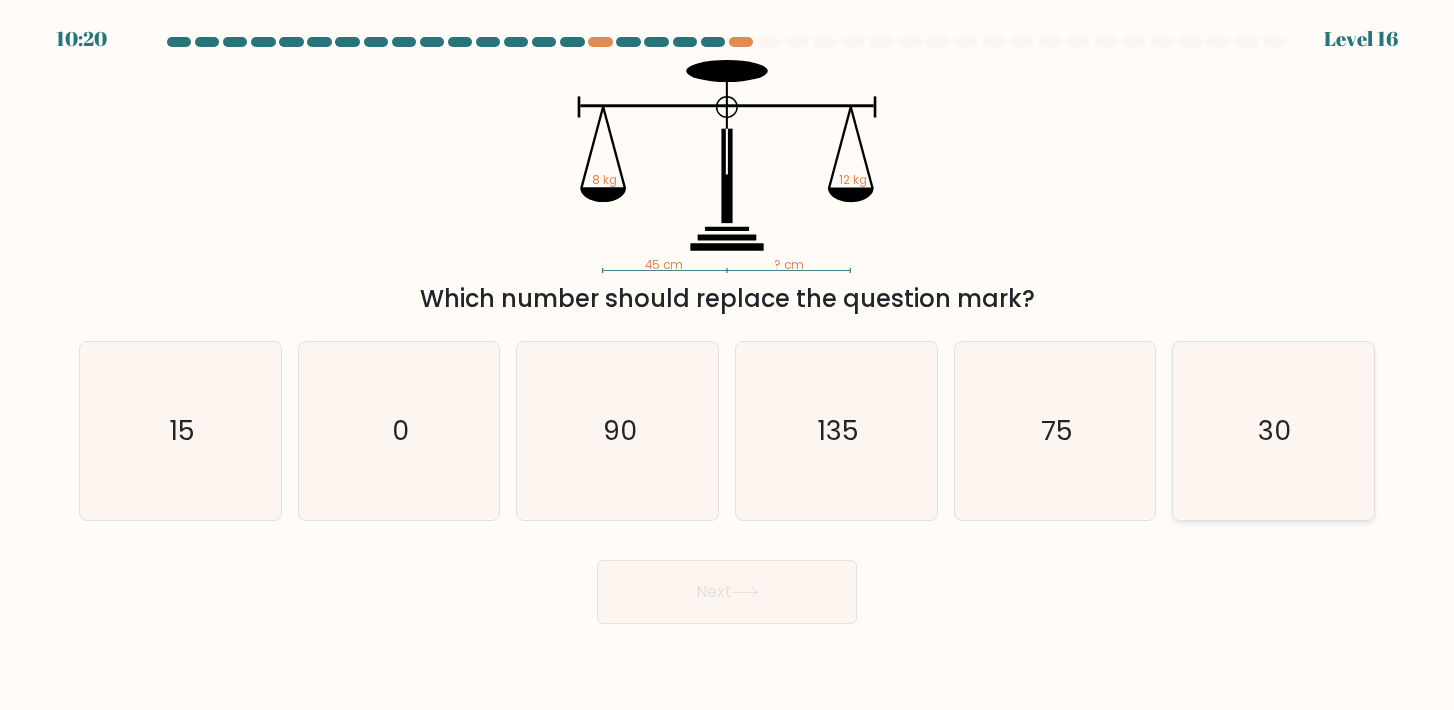 click on "30" 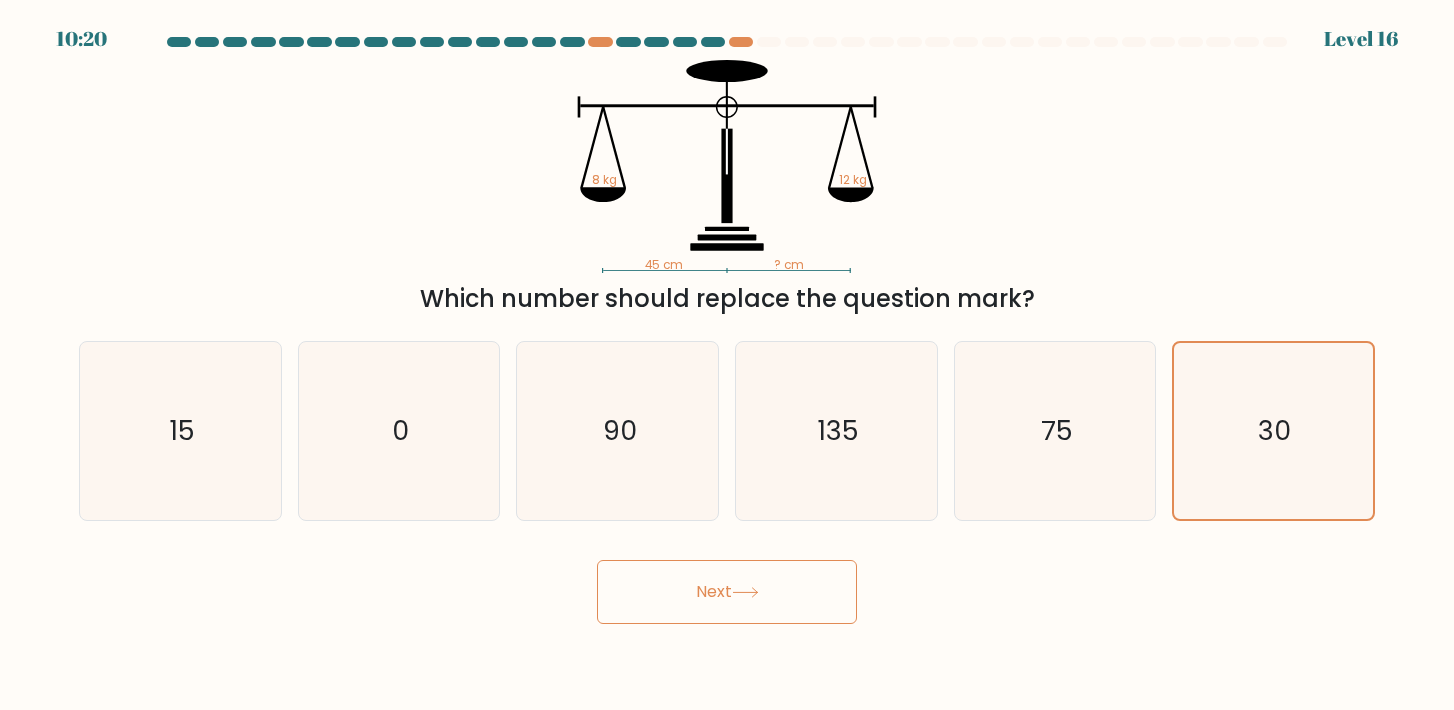 click on "Next" at bounding box center [727, 592] 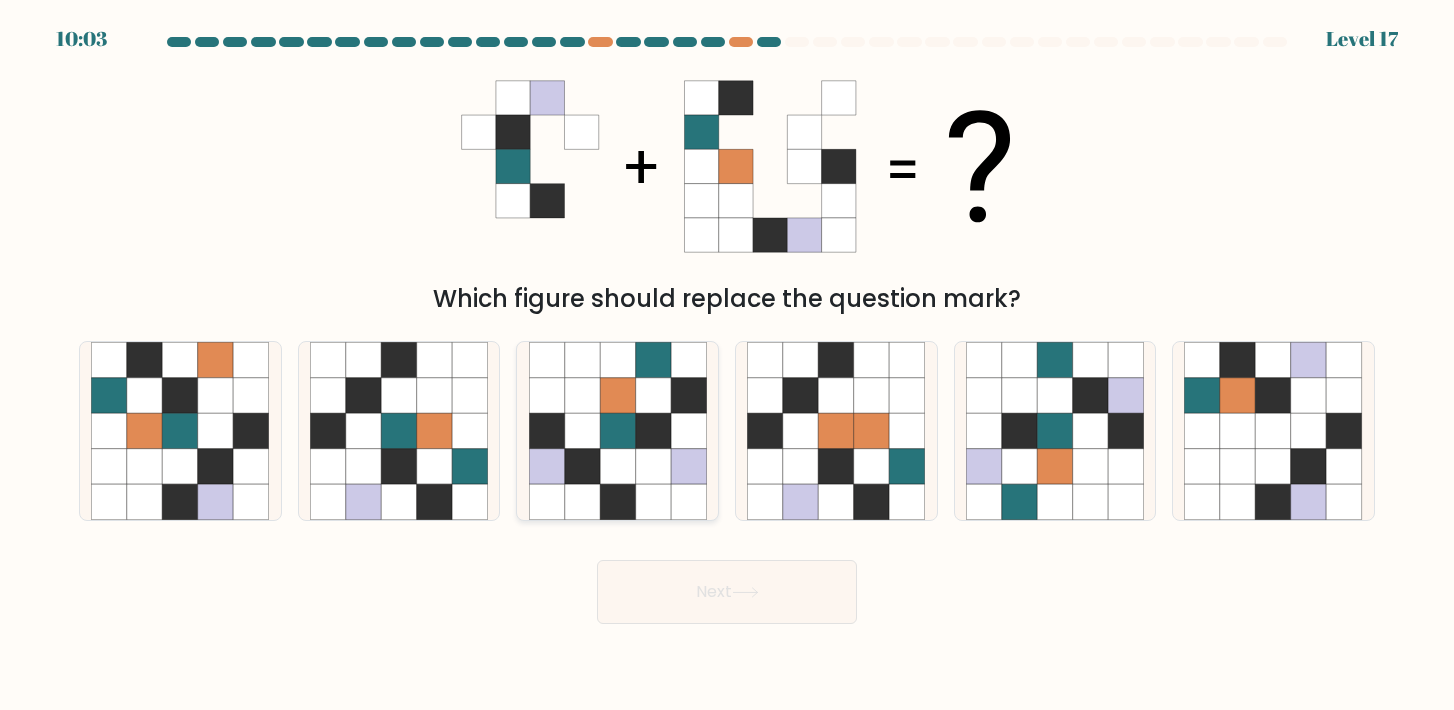 click 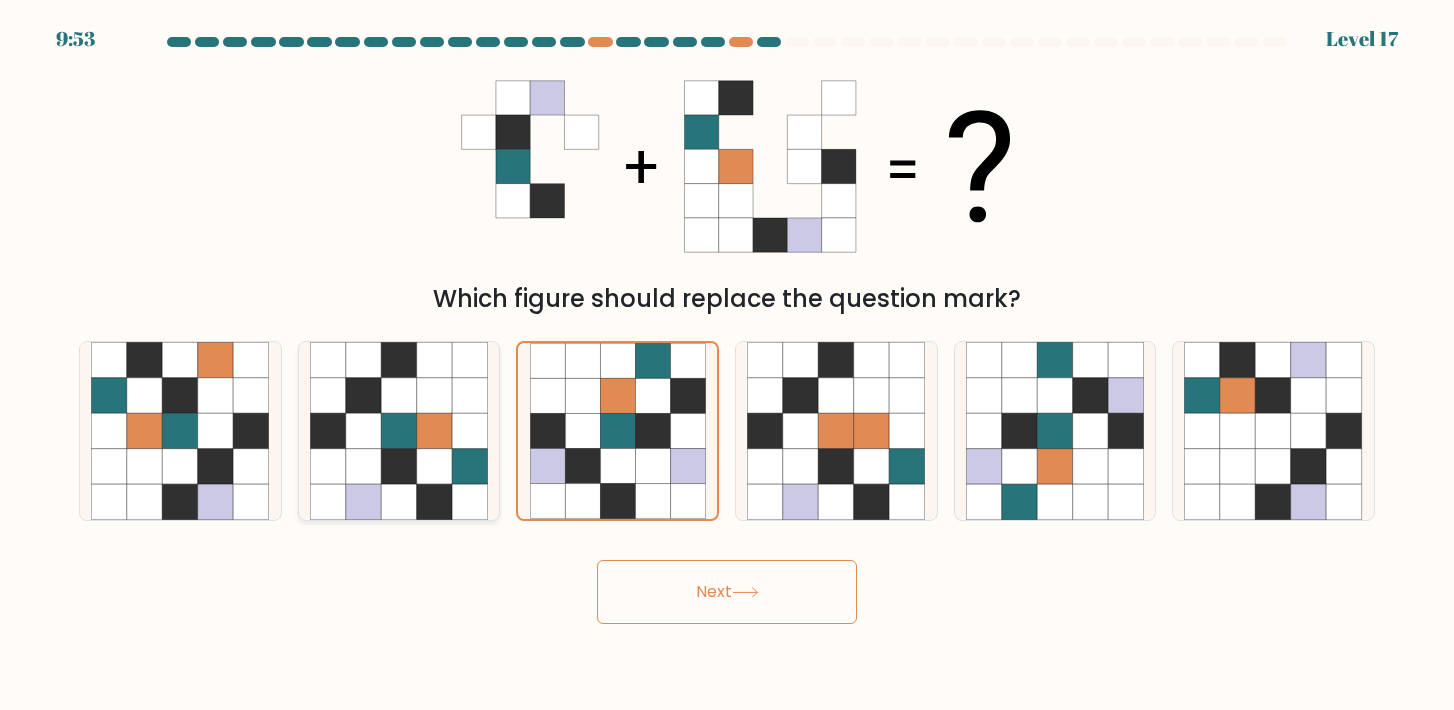 click 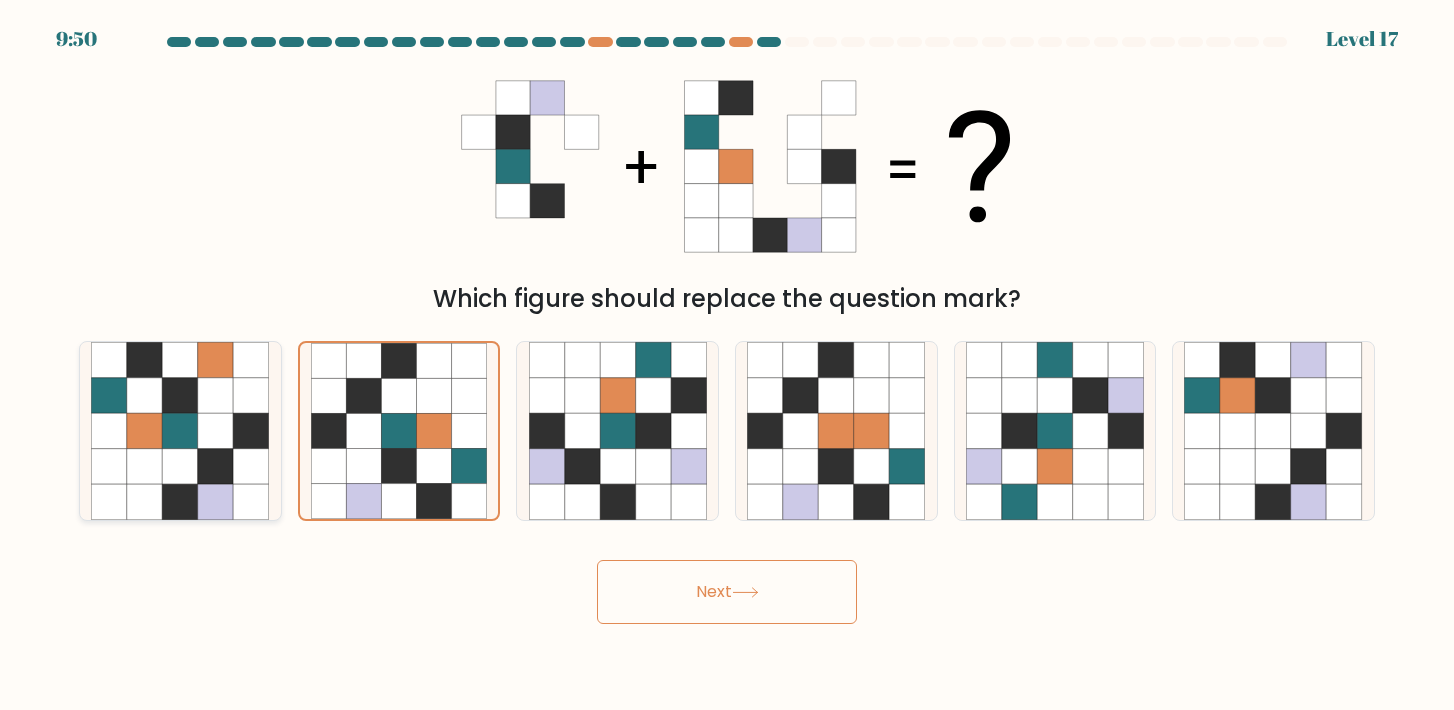 click 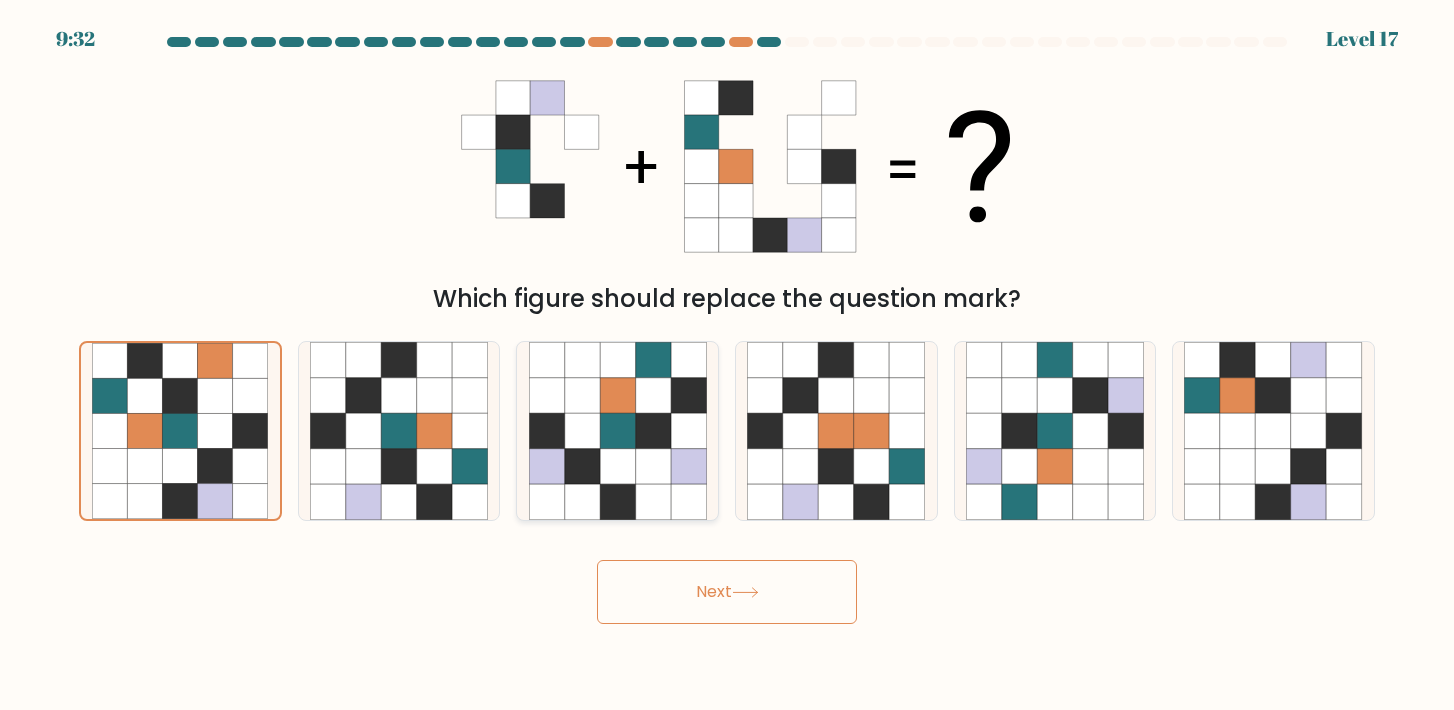 click 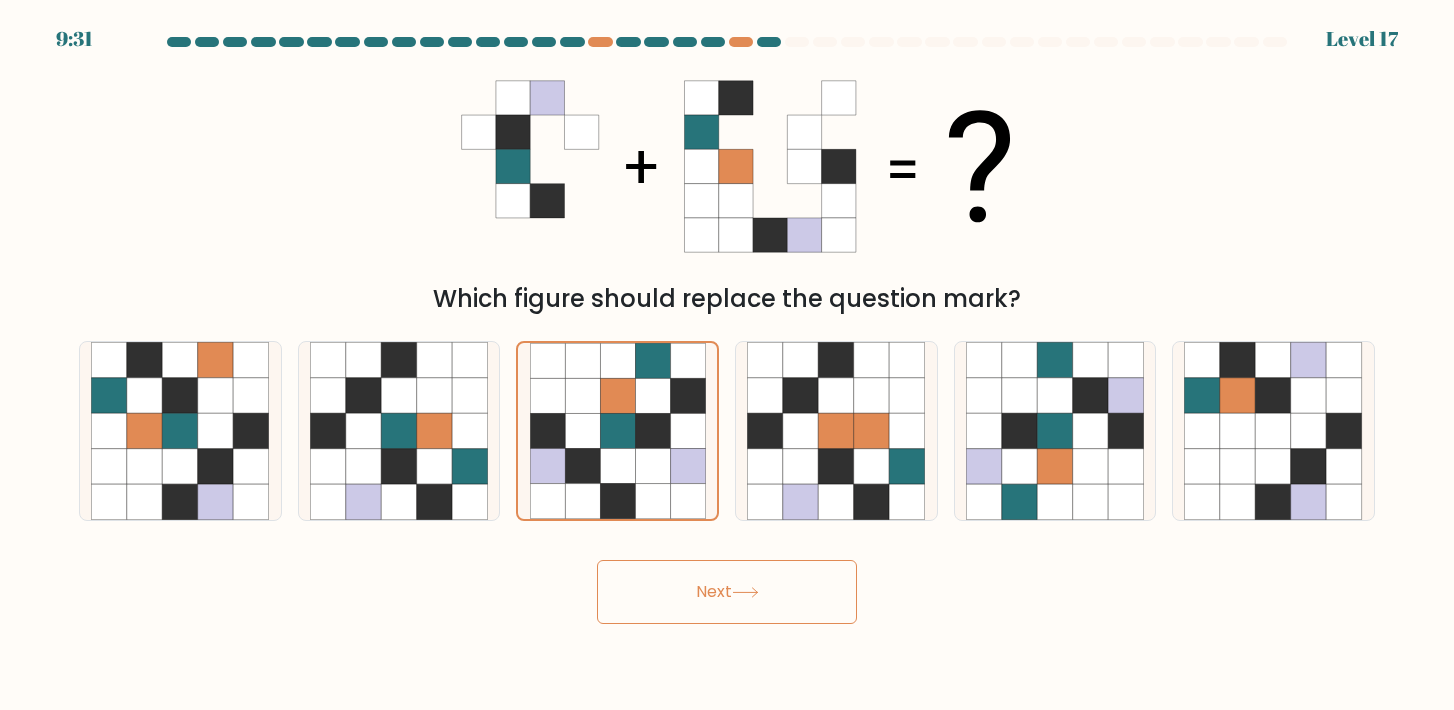 click on "Next" at bounding box center [727, 592] 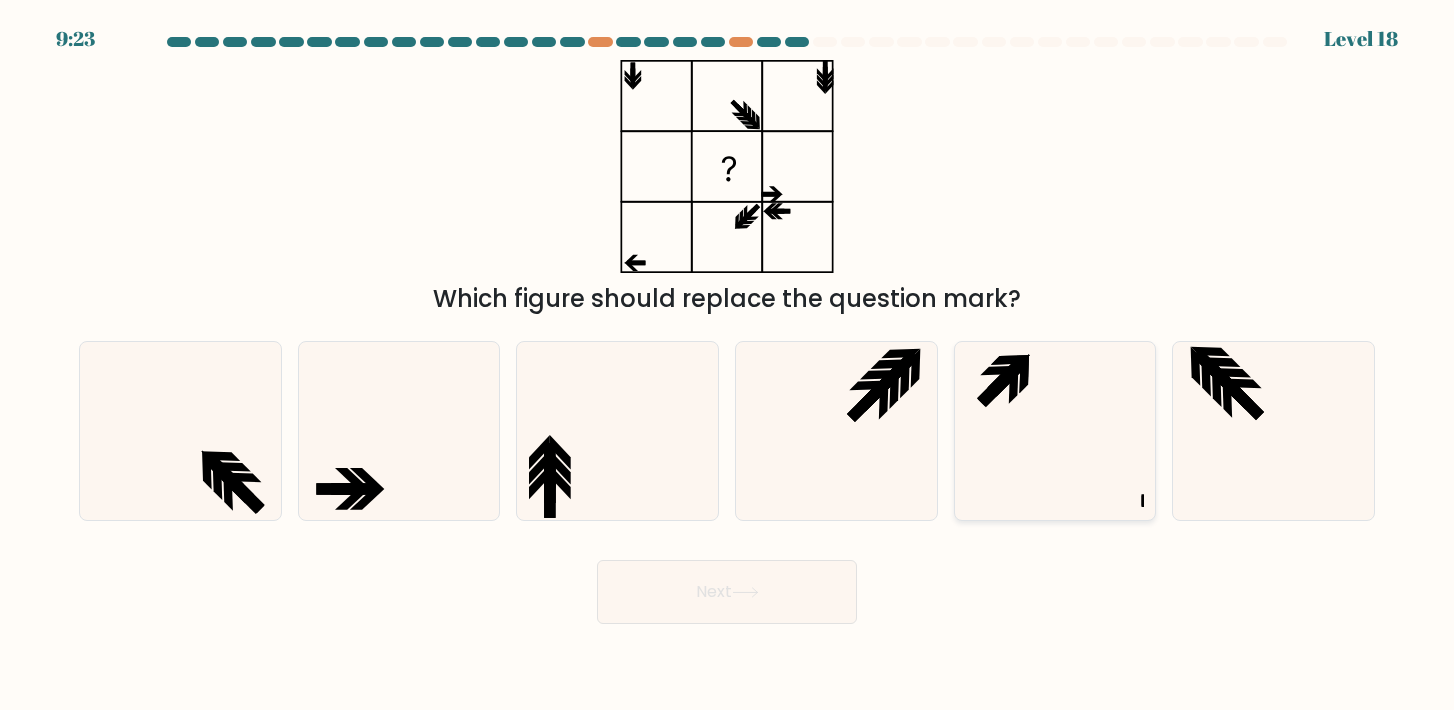 click 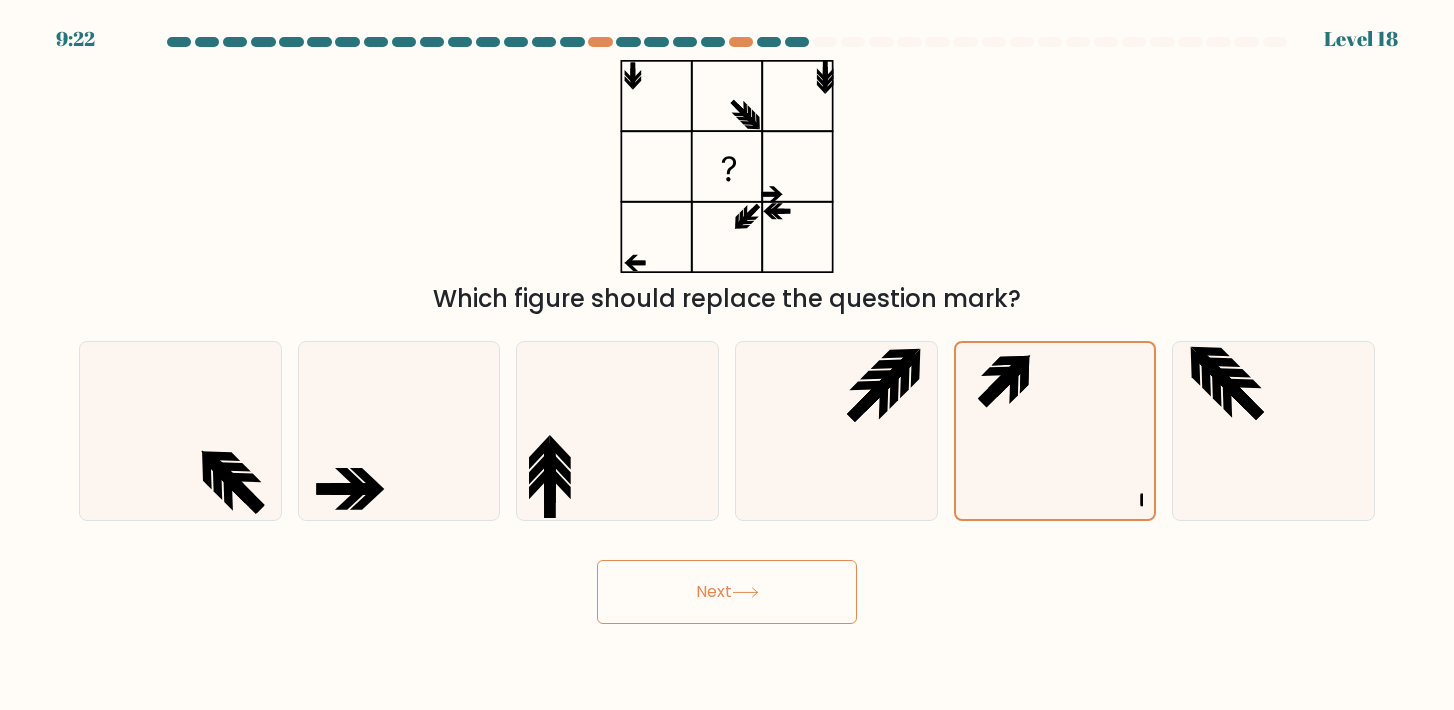 click on "Next" at bounding box center (727, 592) 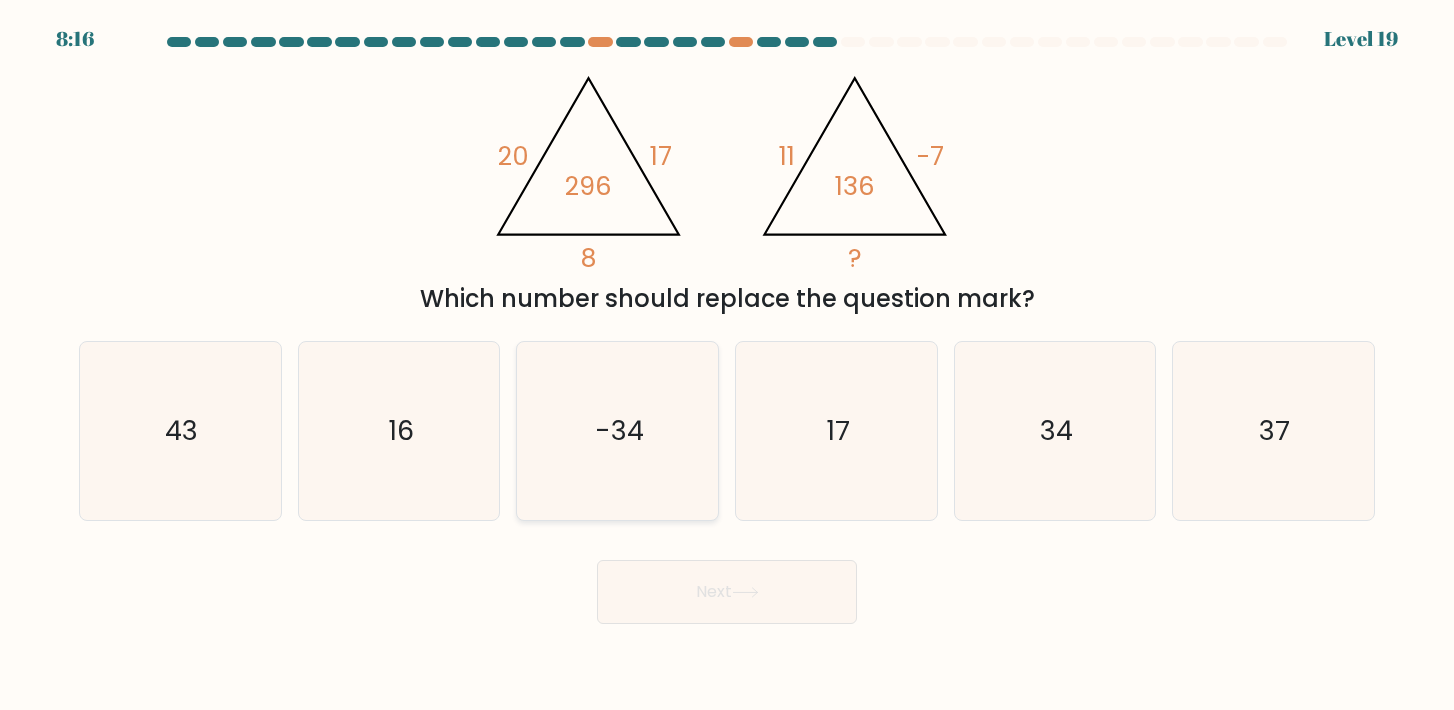 click on "-34" 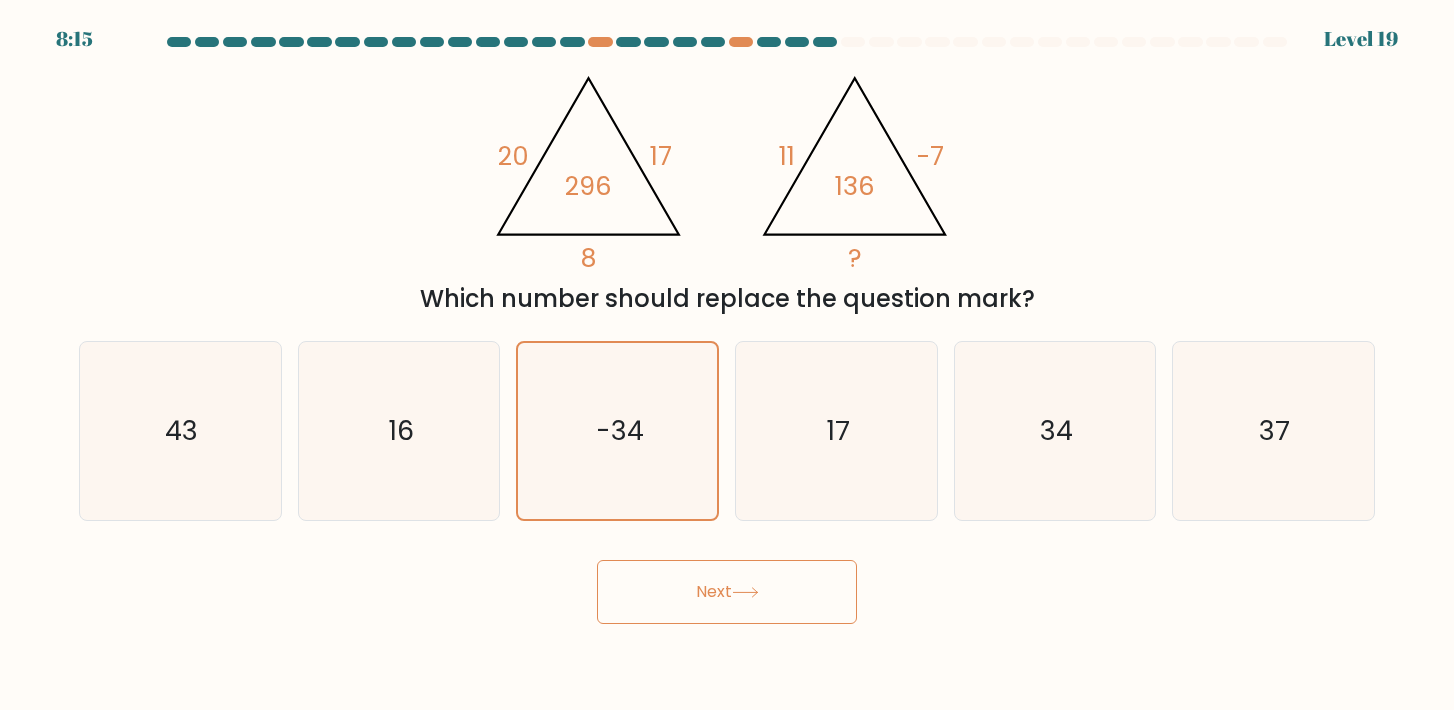 click on "Next" at bounding box center (727, 592) 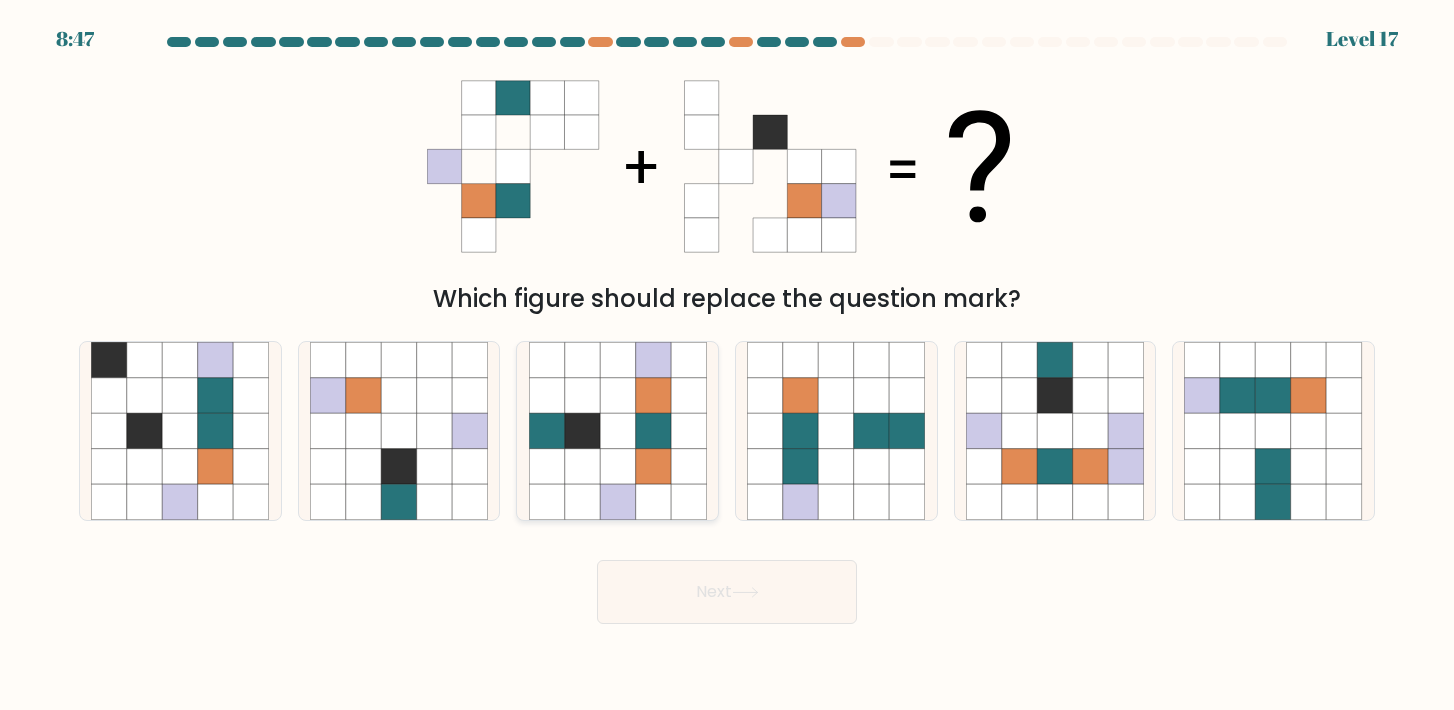 click 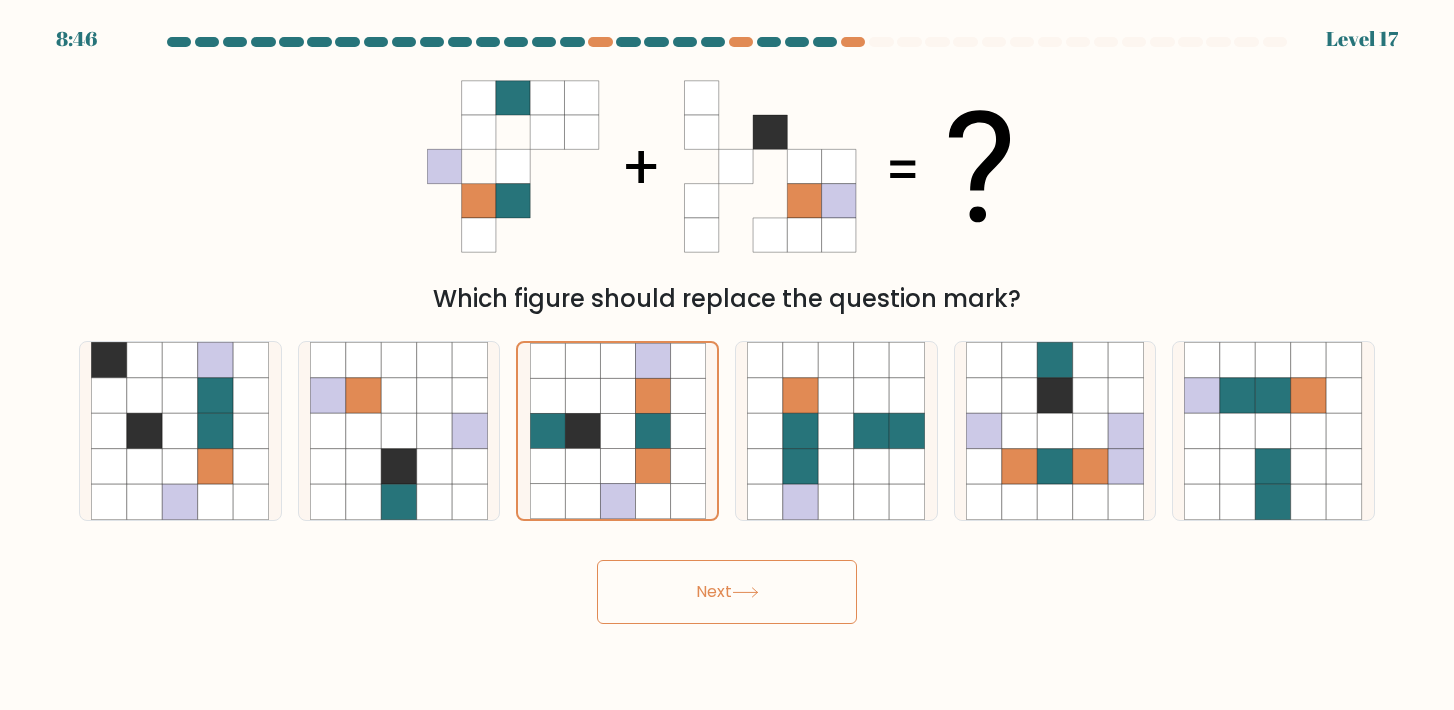 click on "Next" at bounding box center (727, 592) 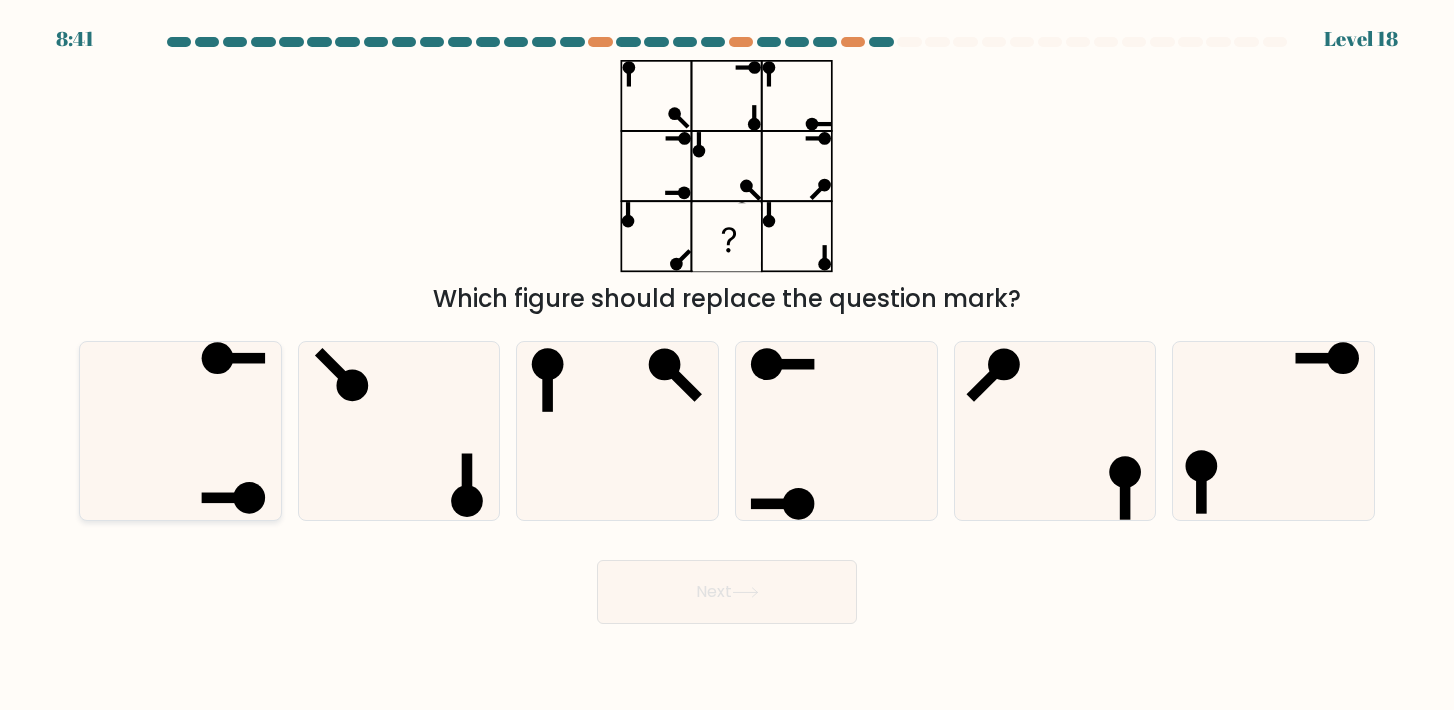 click 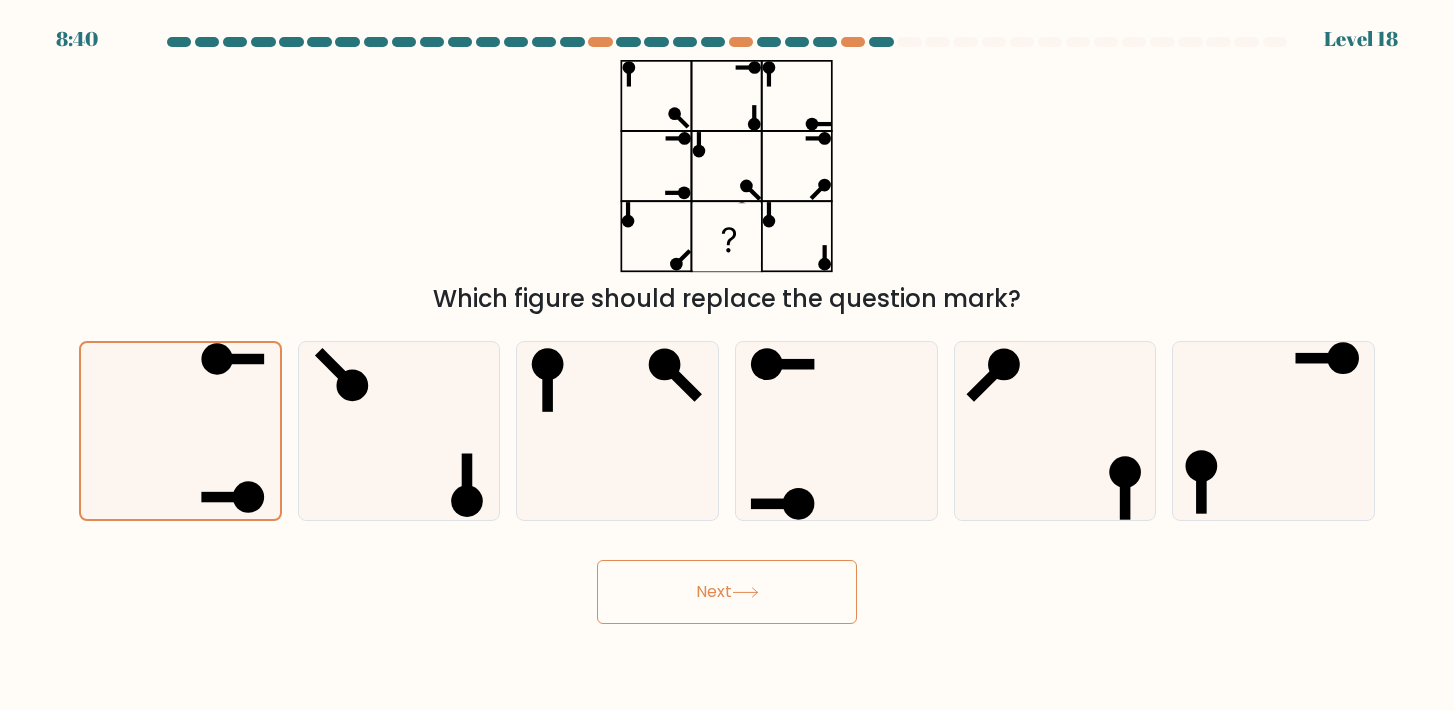 click on "Next" at bounding box center [727, 592] 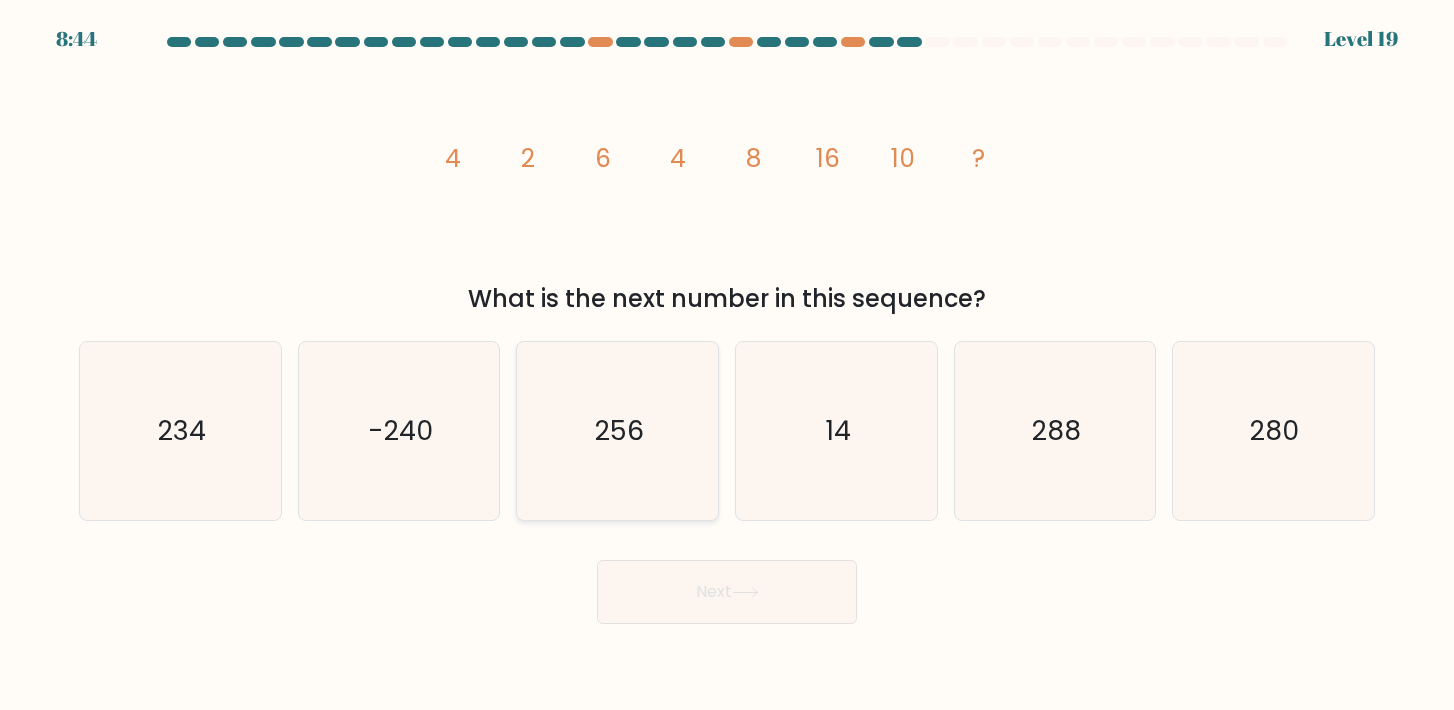 click on "256" 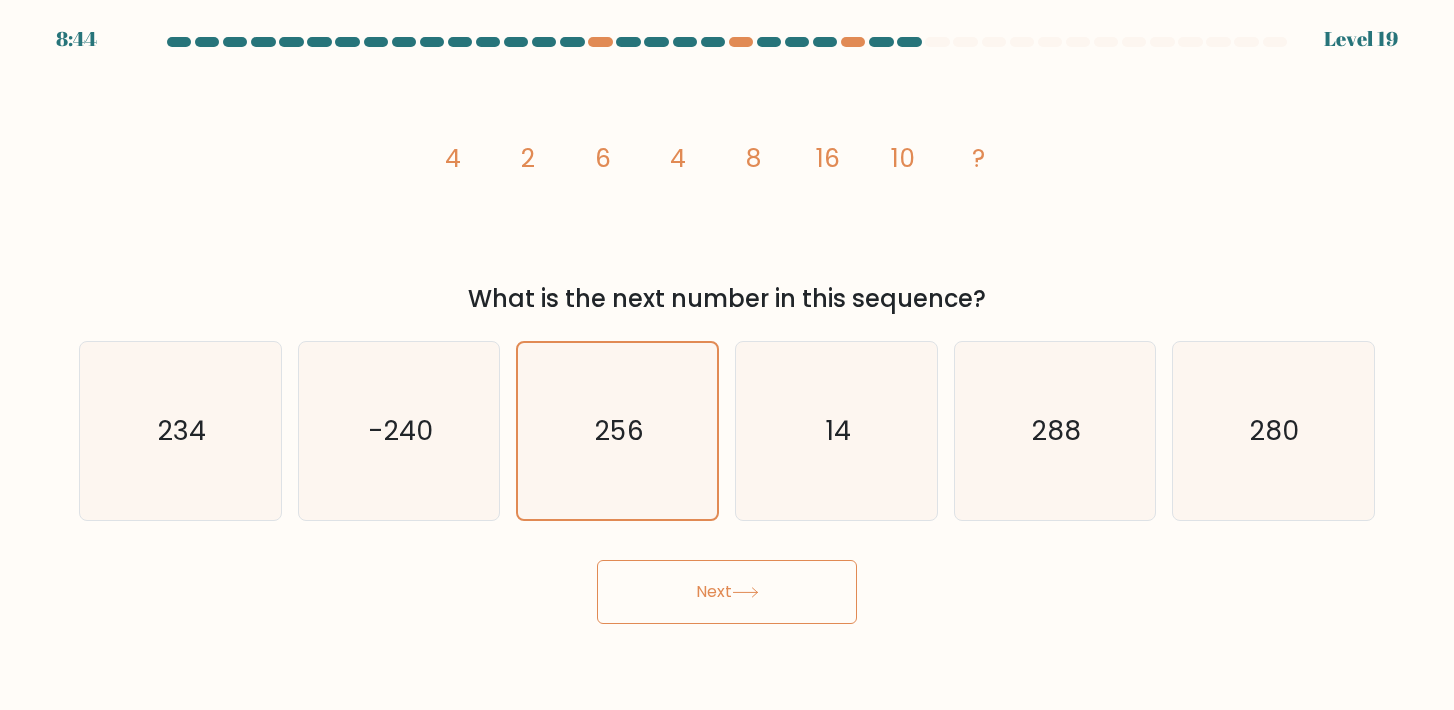 click on "Next" at bounding box center (727, 584) 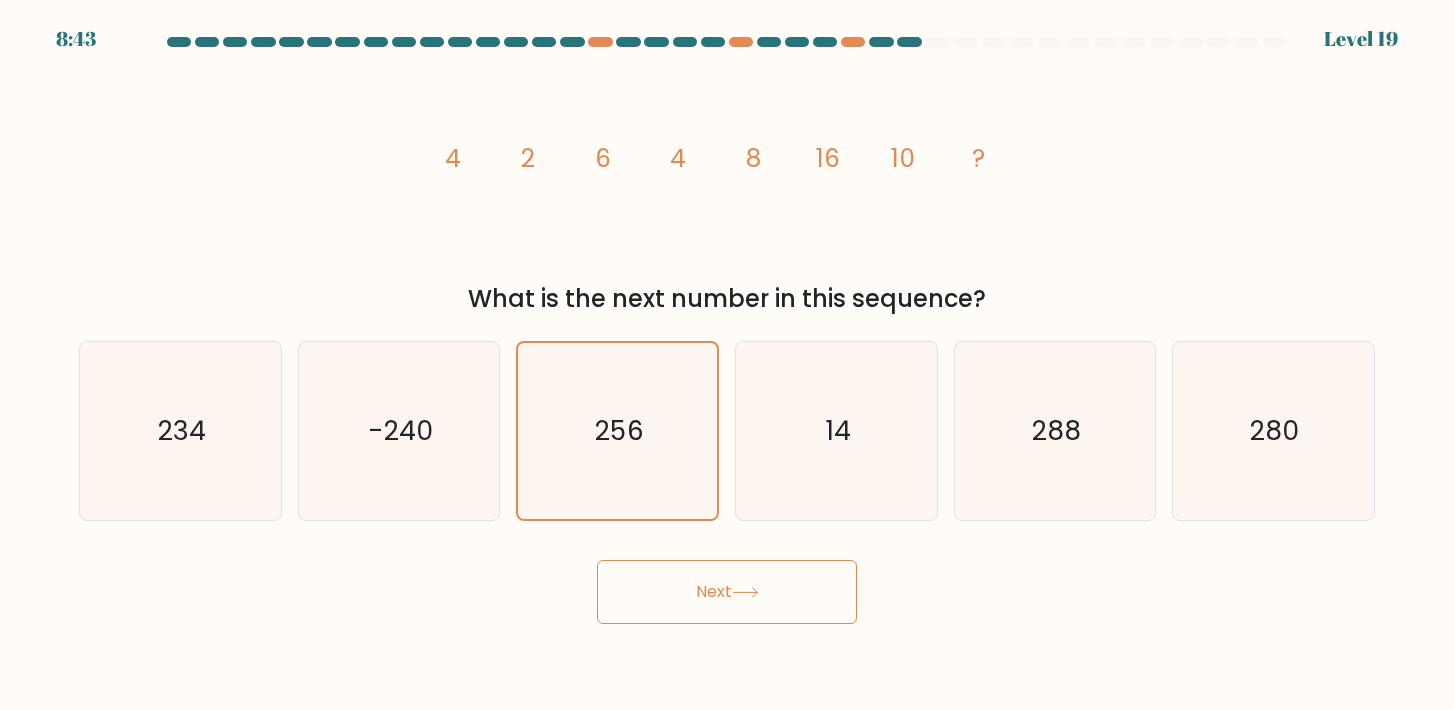click on "Next" at bounding box center (727, 592) 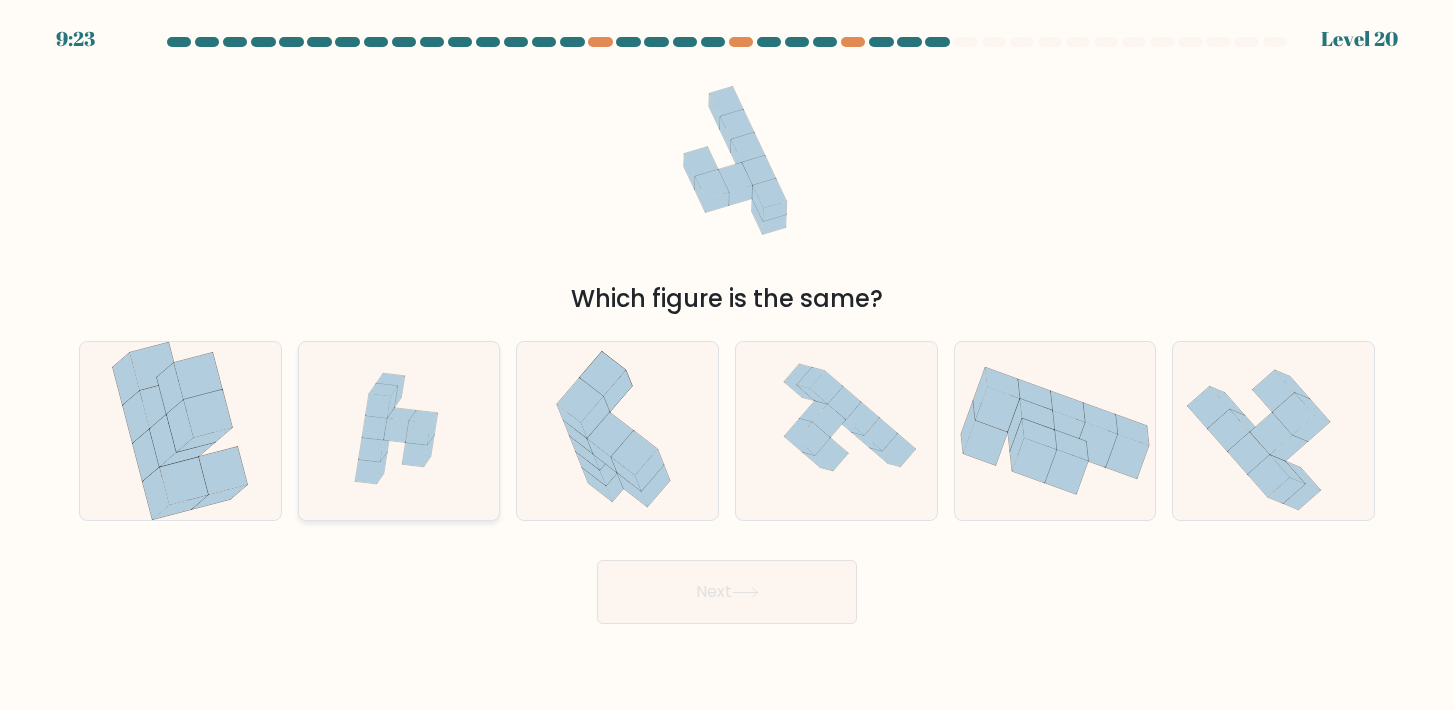 click 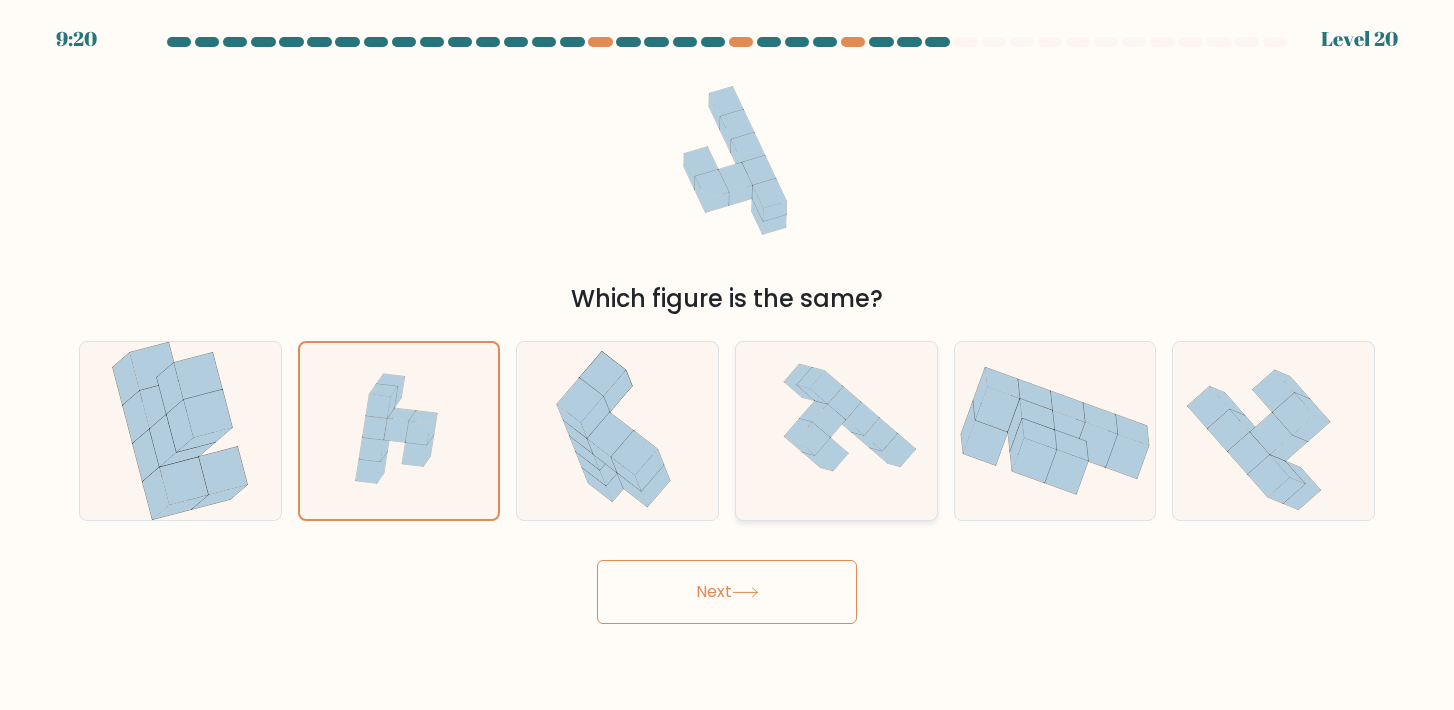 click 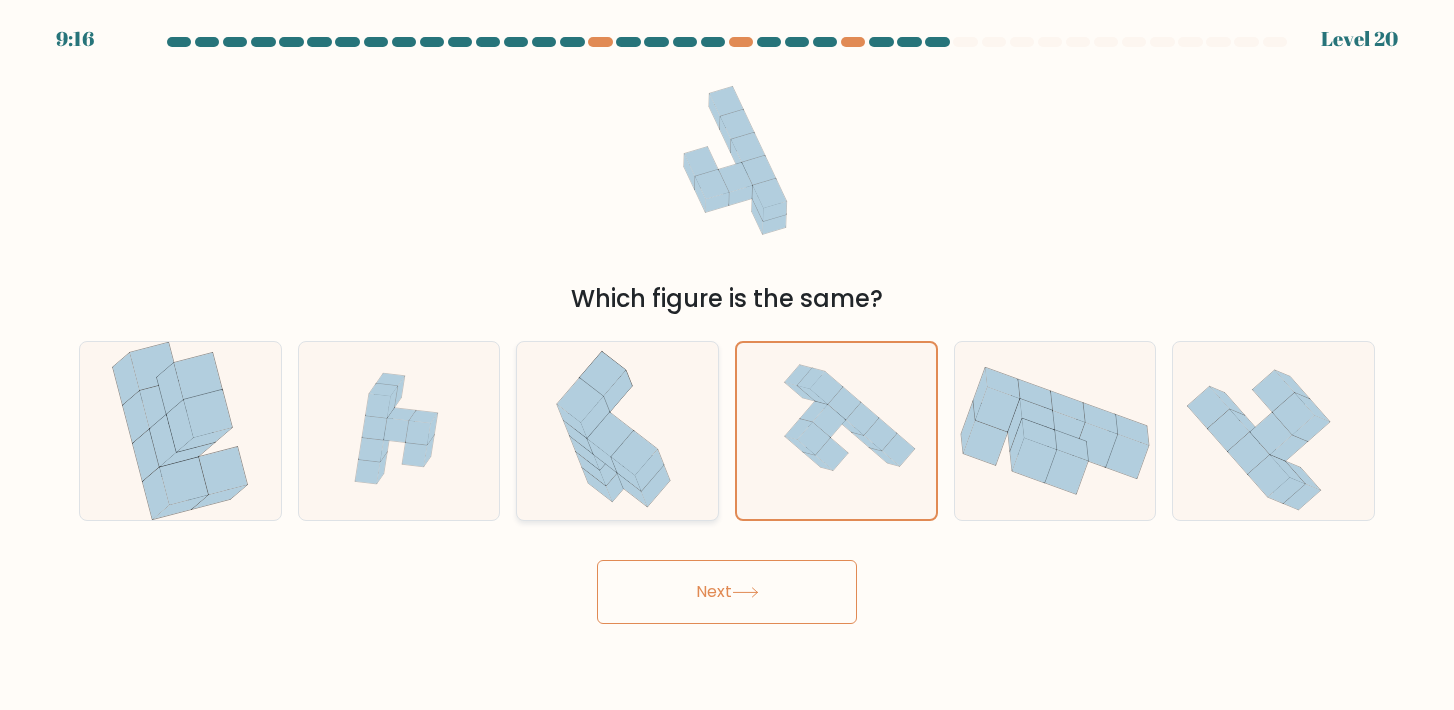 click 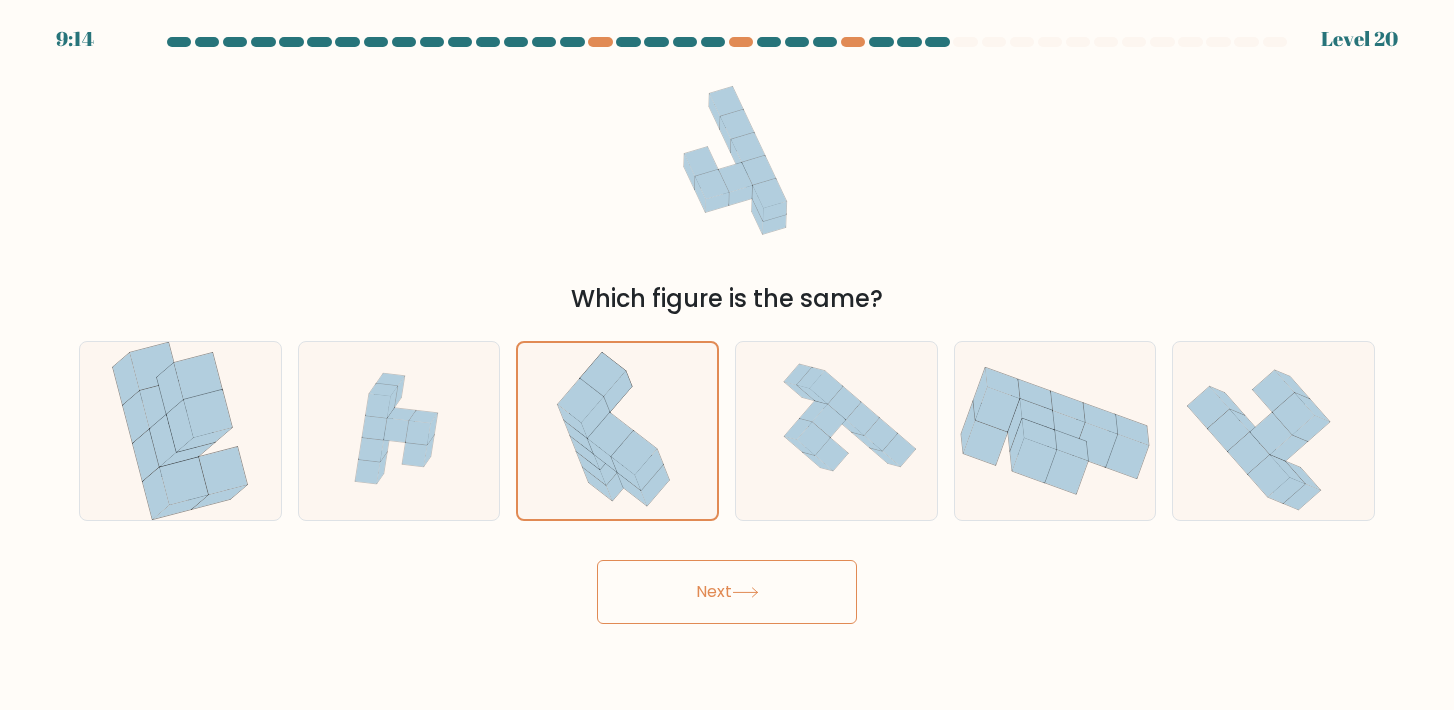 click 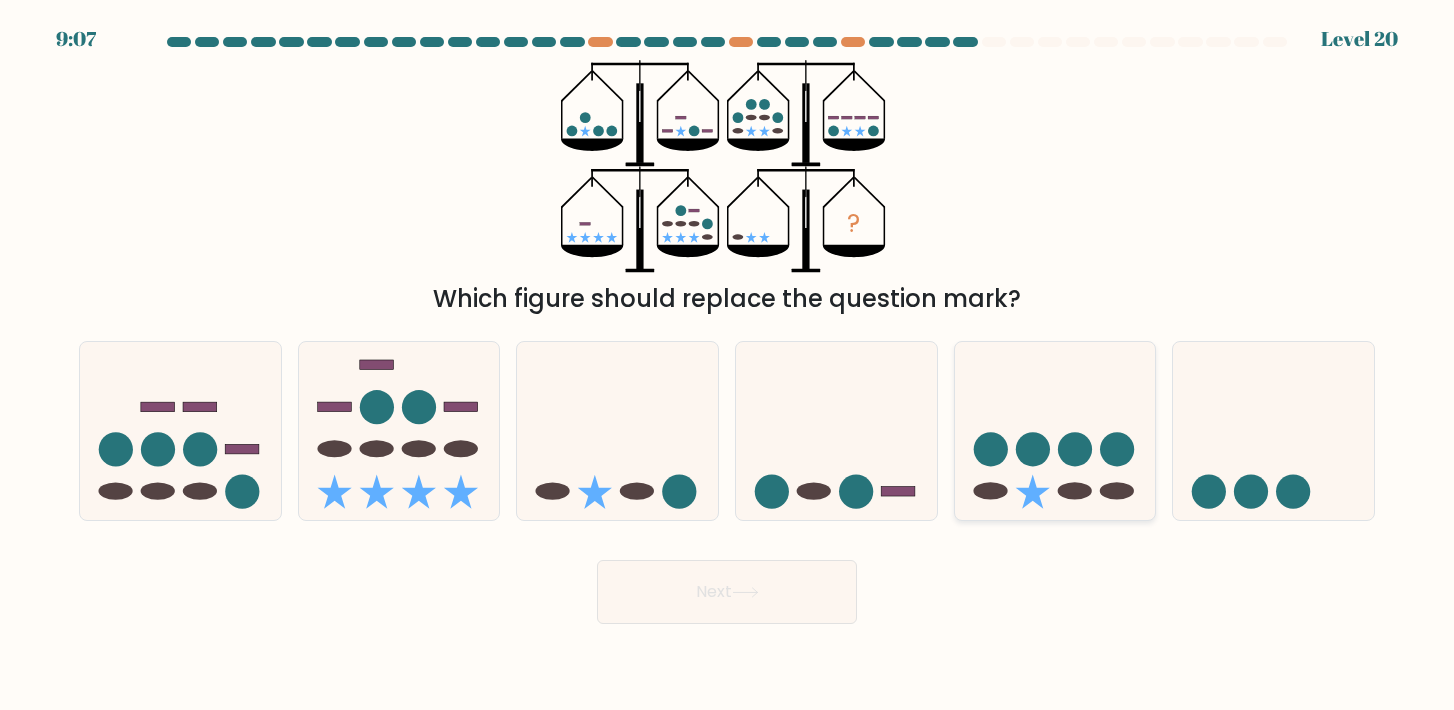click 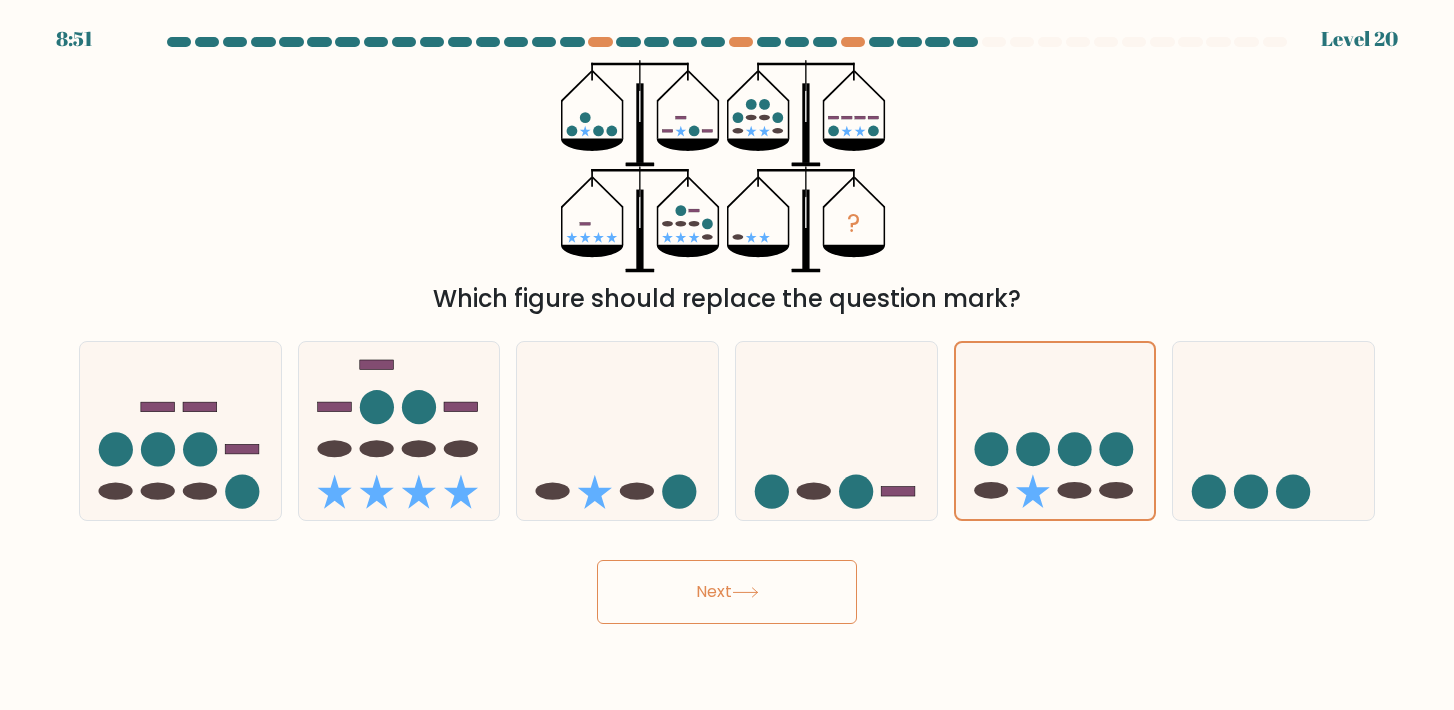 click on "Next" at bounding box center (727, 592) 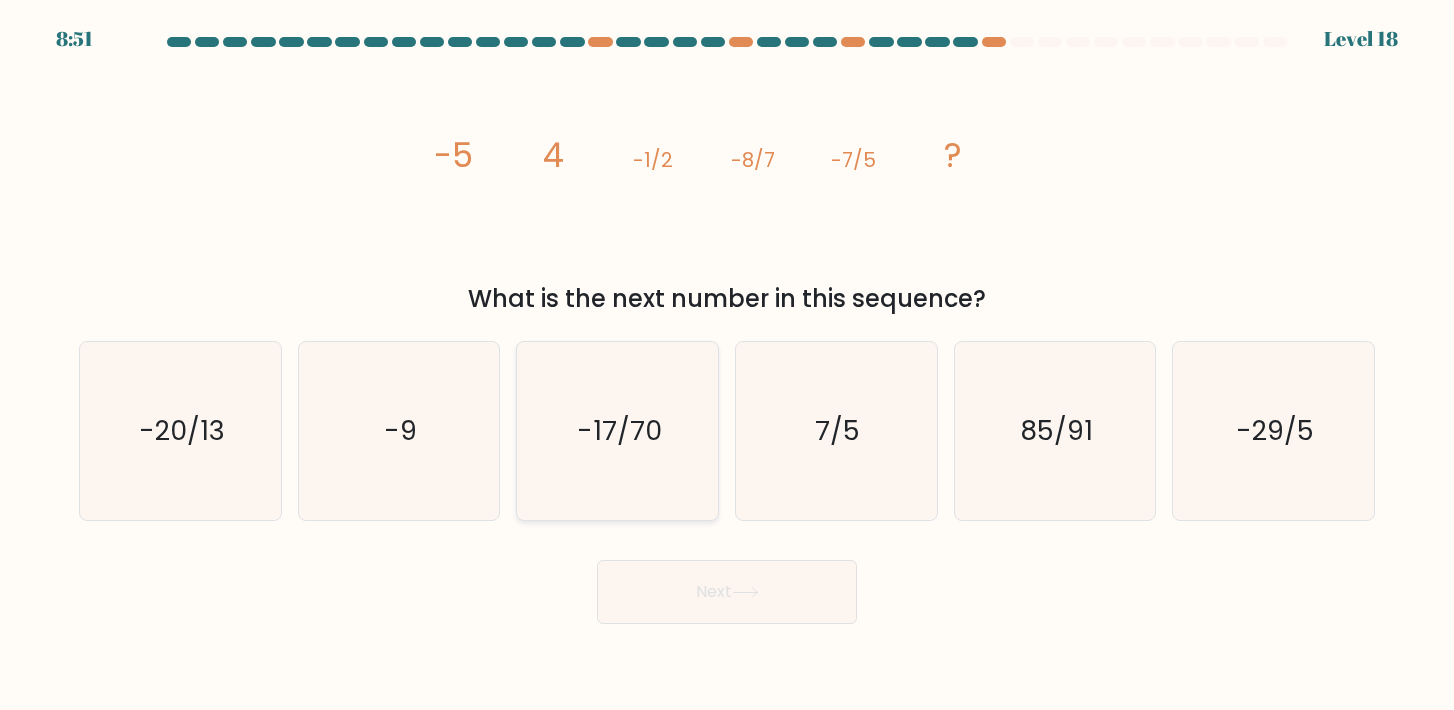 click on "-17/70" 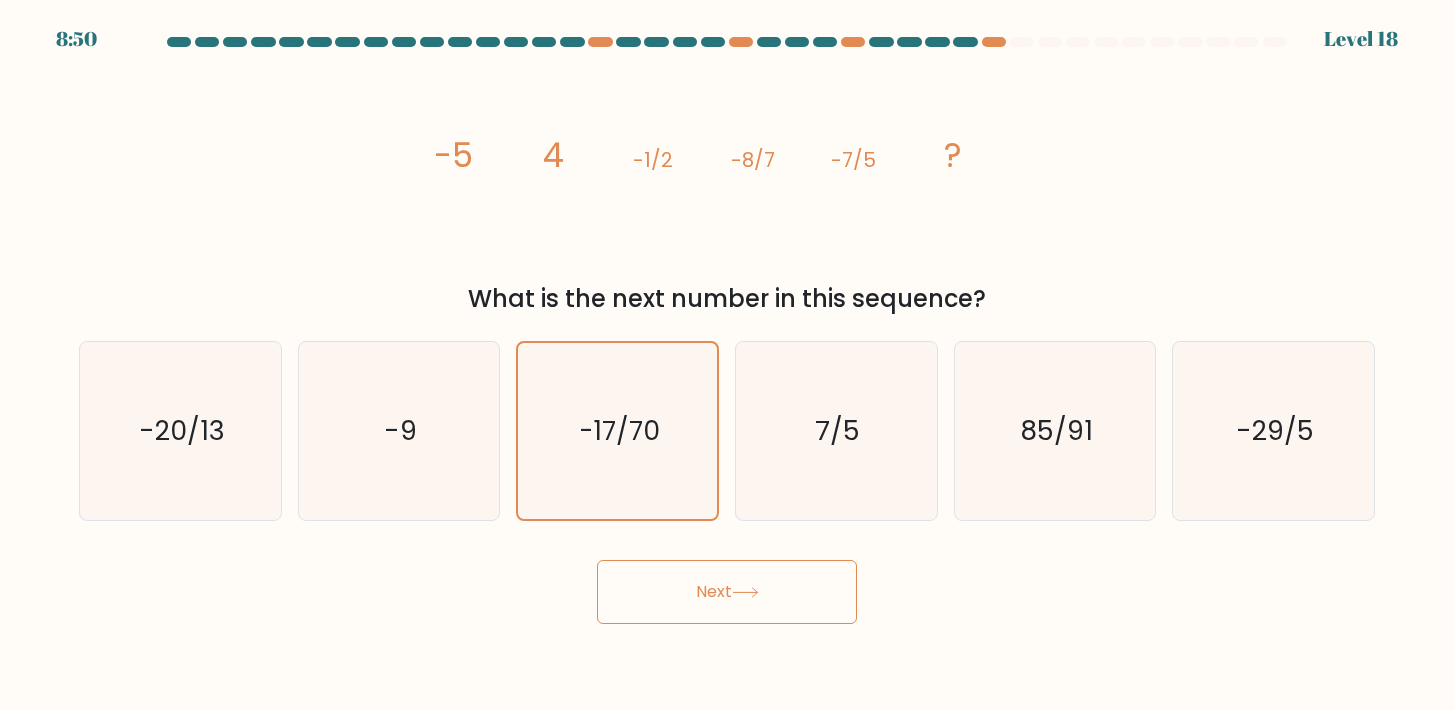 click on "Next" at bounding box center [727, 592] 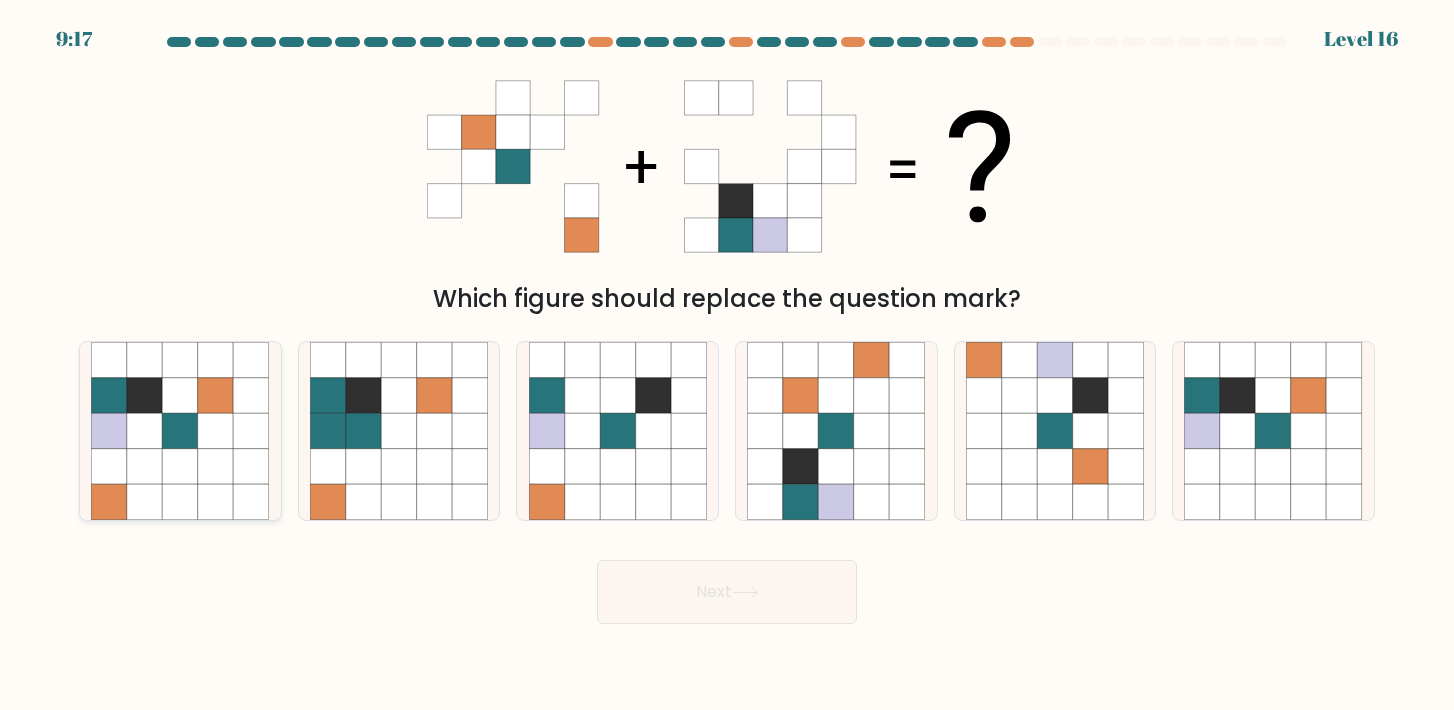 click 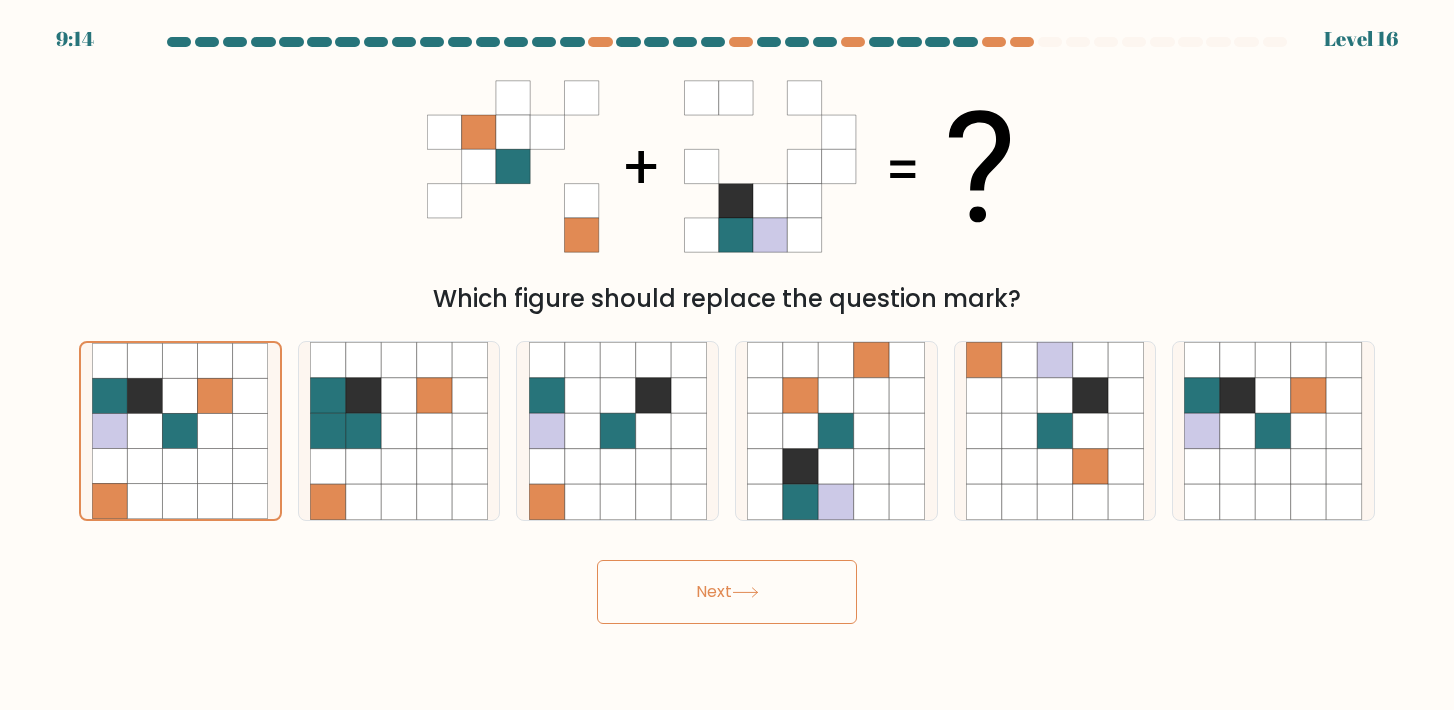 click on "Next" at bounding box center [727, 592] 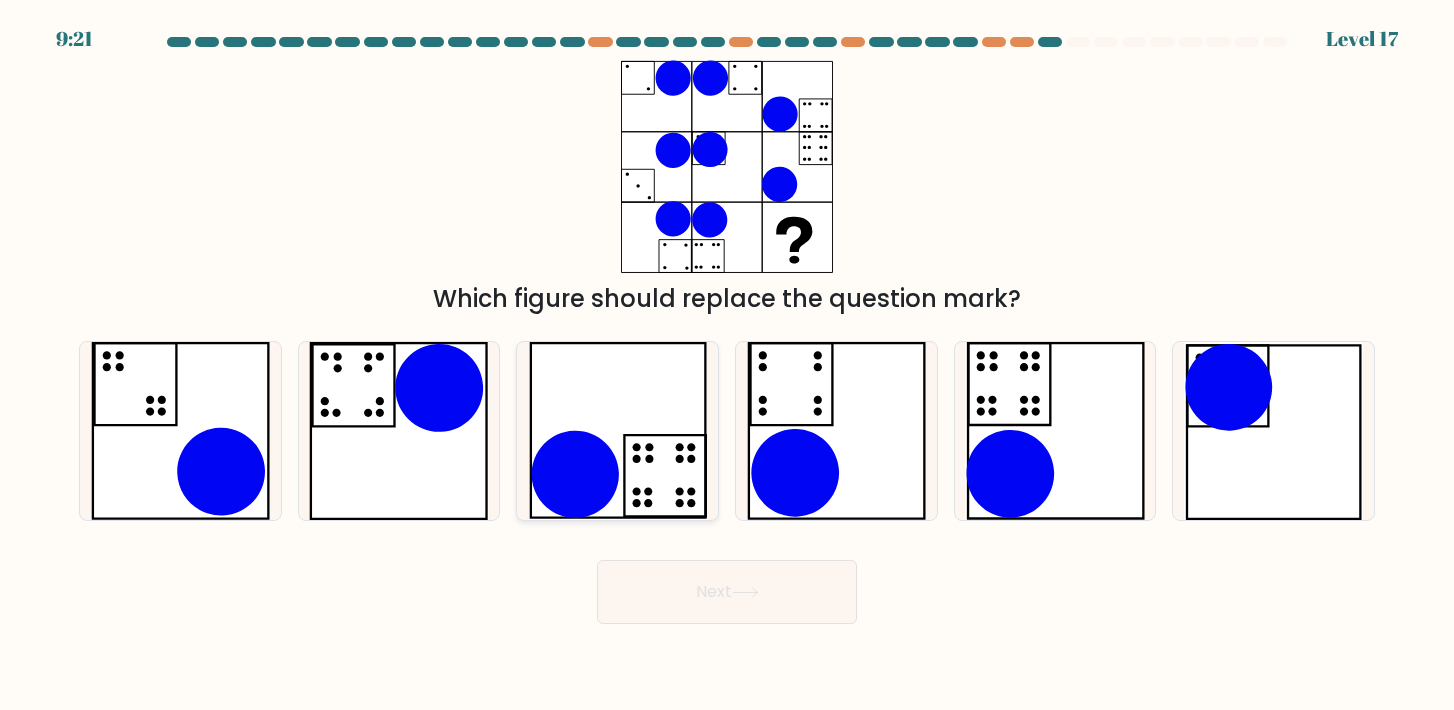 click 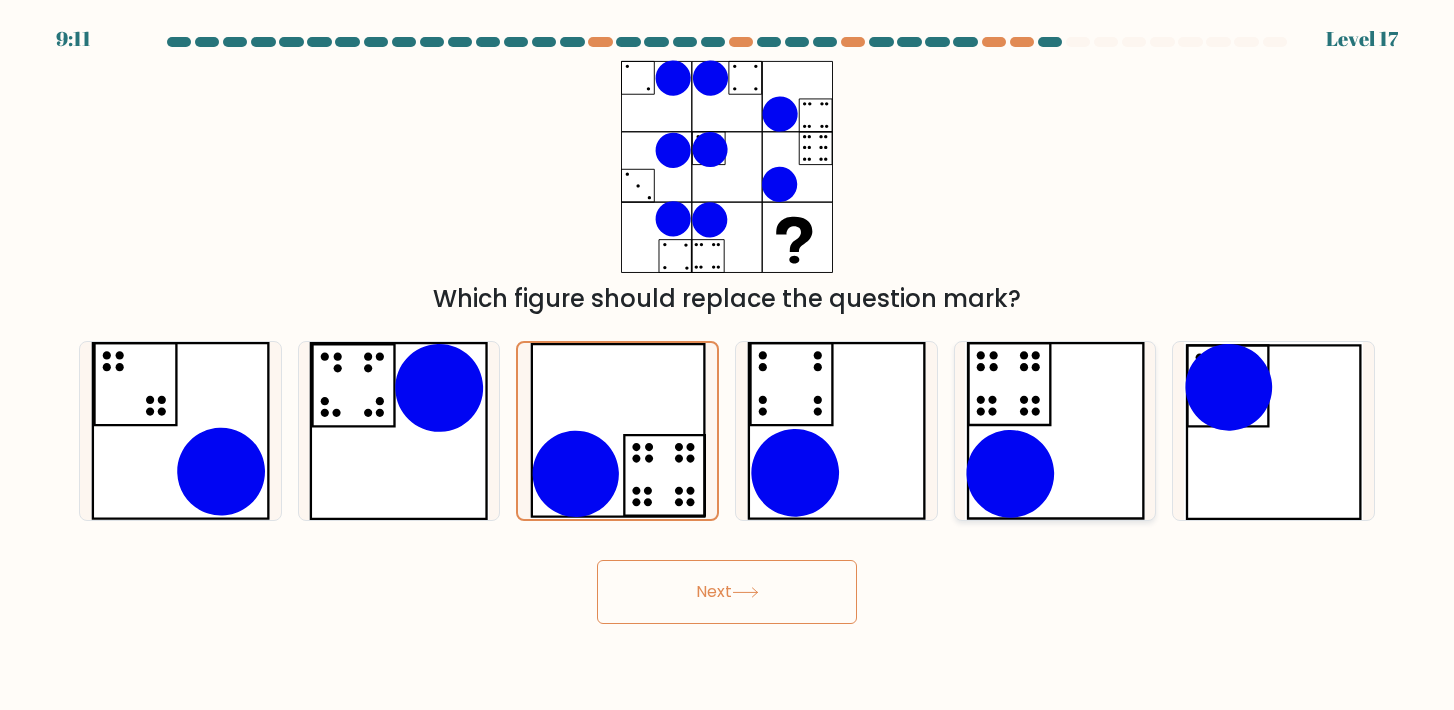 click 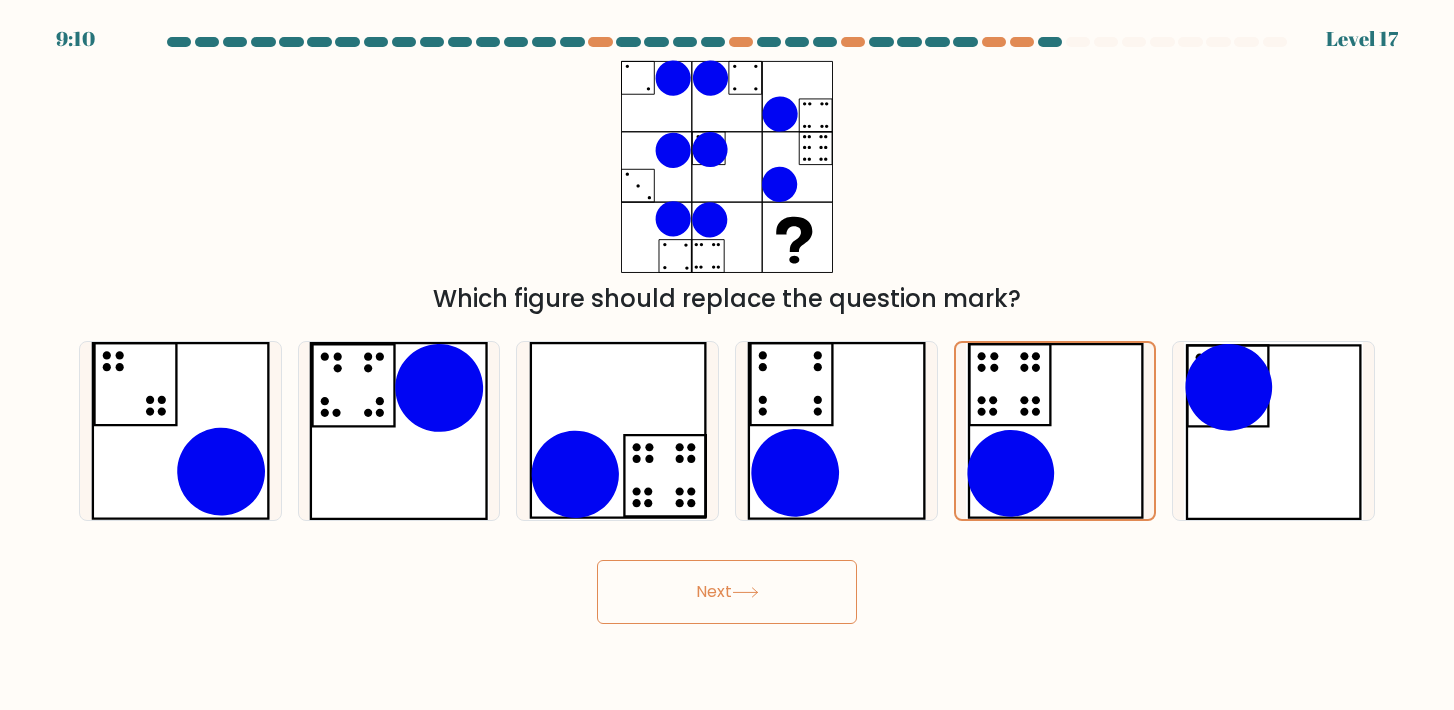 click on "Next" at bounding box center (727, 592) 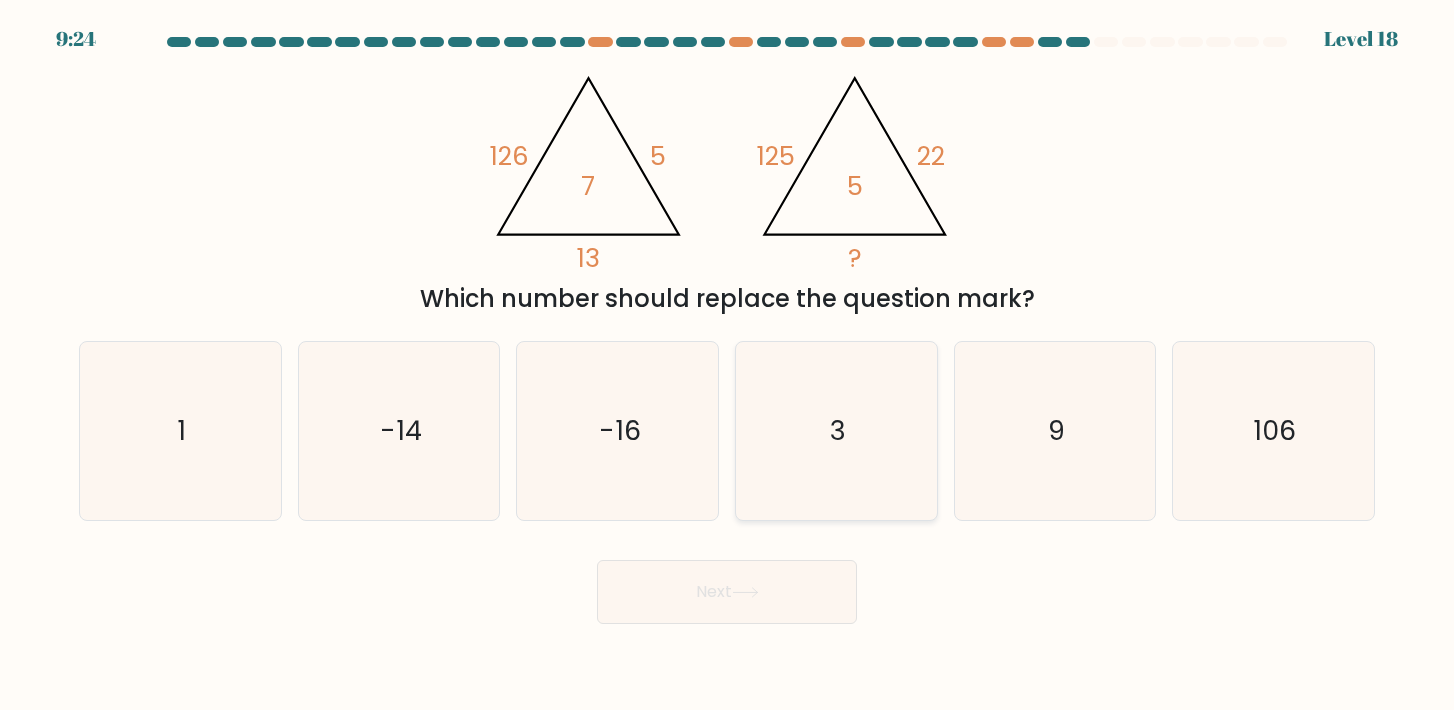 click on "3" 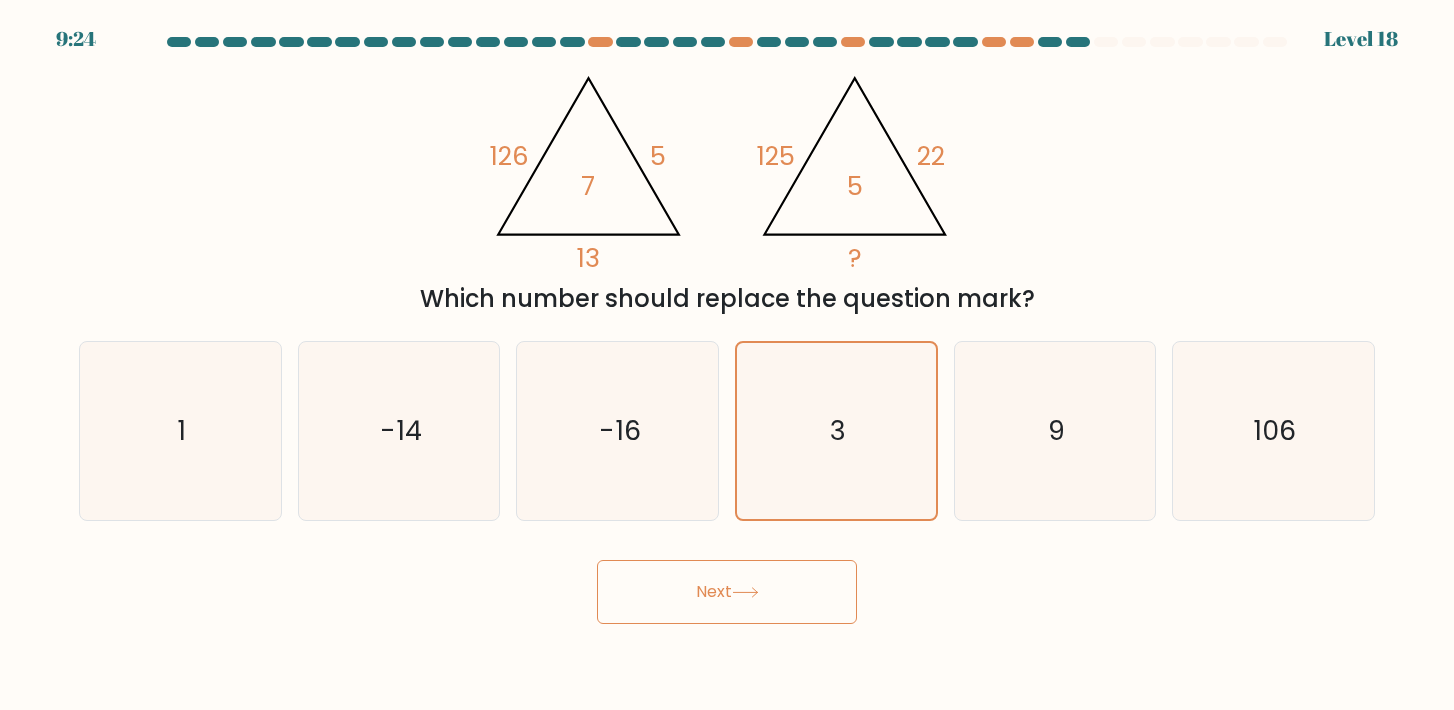 click on "Next" at bounding box center (727, 592) 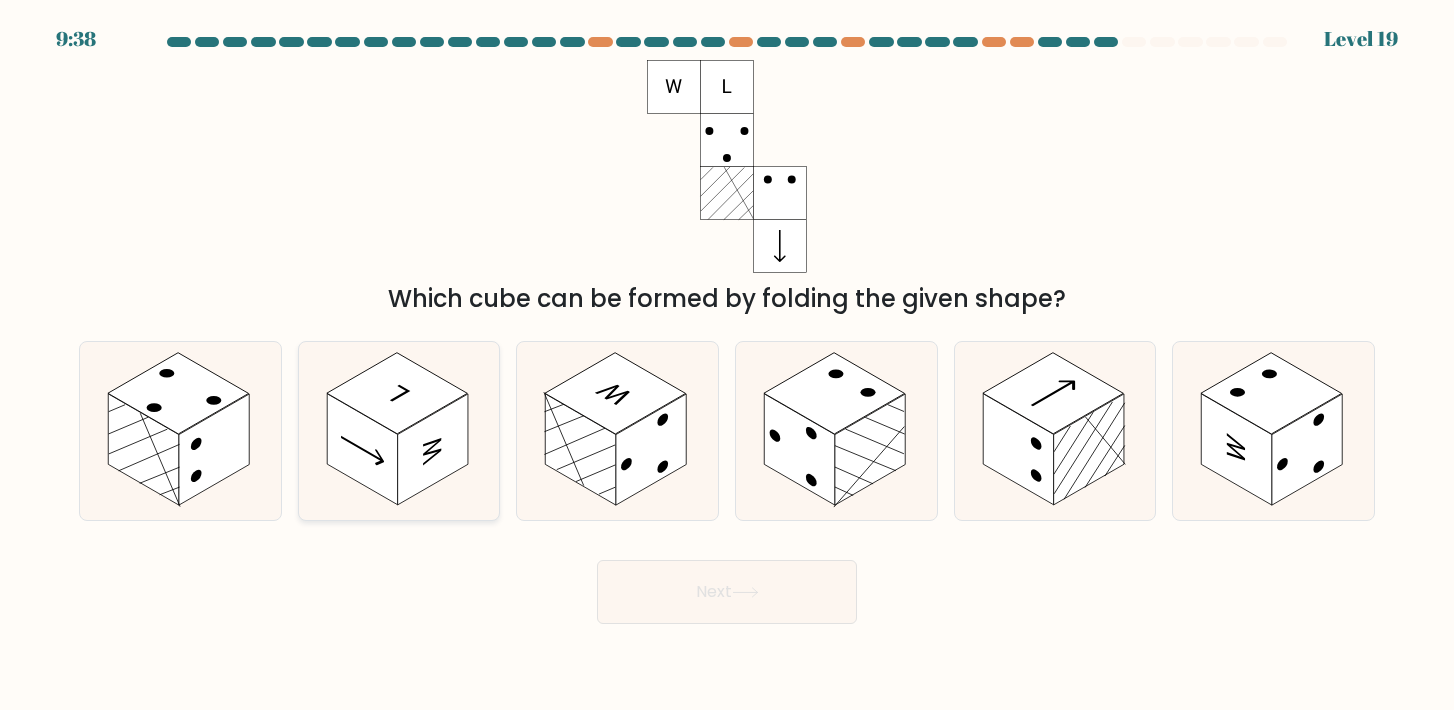 click 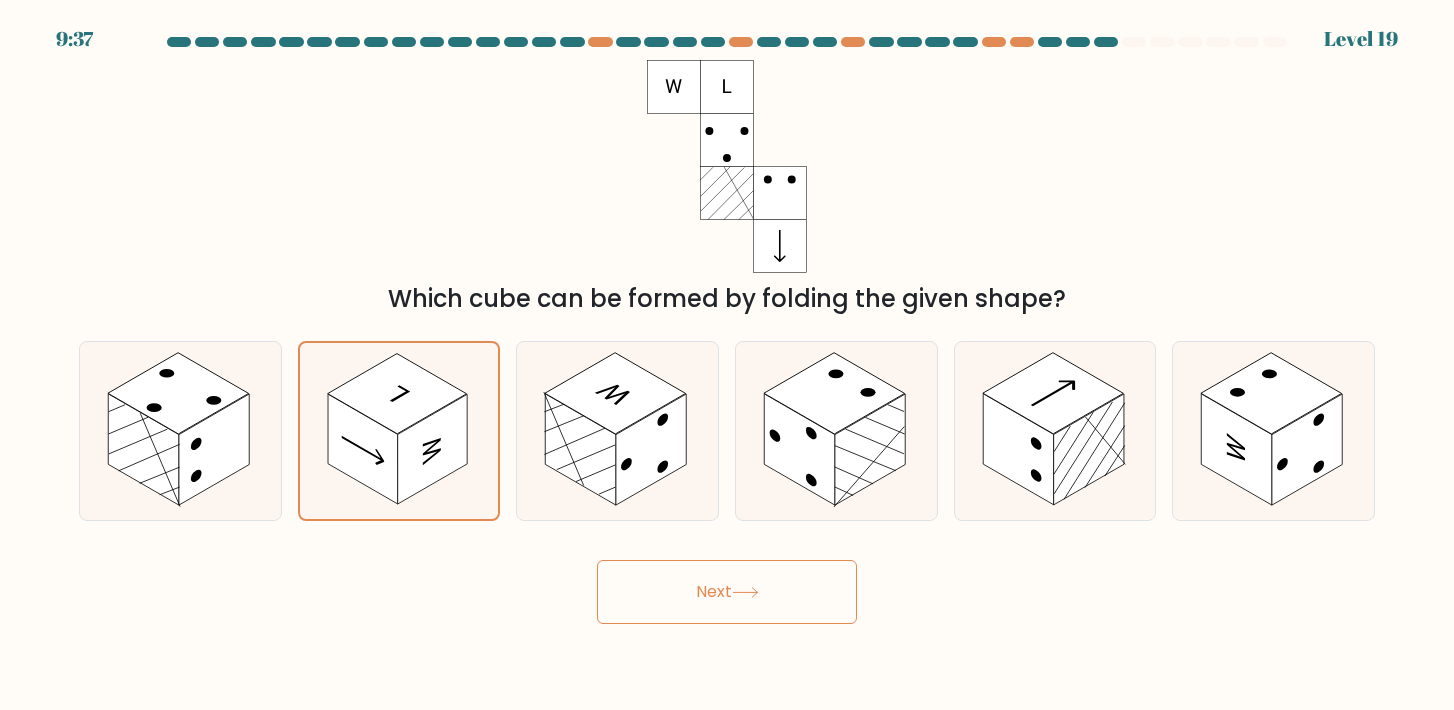 click on "Next" at bounding box center [727, 592] 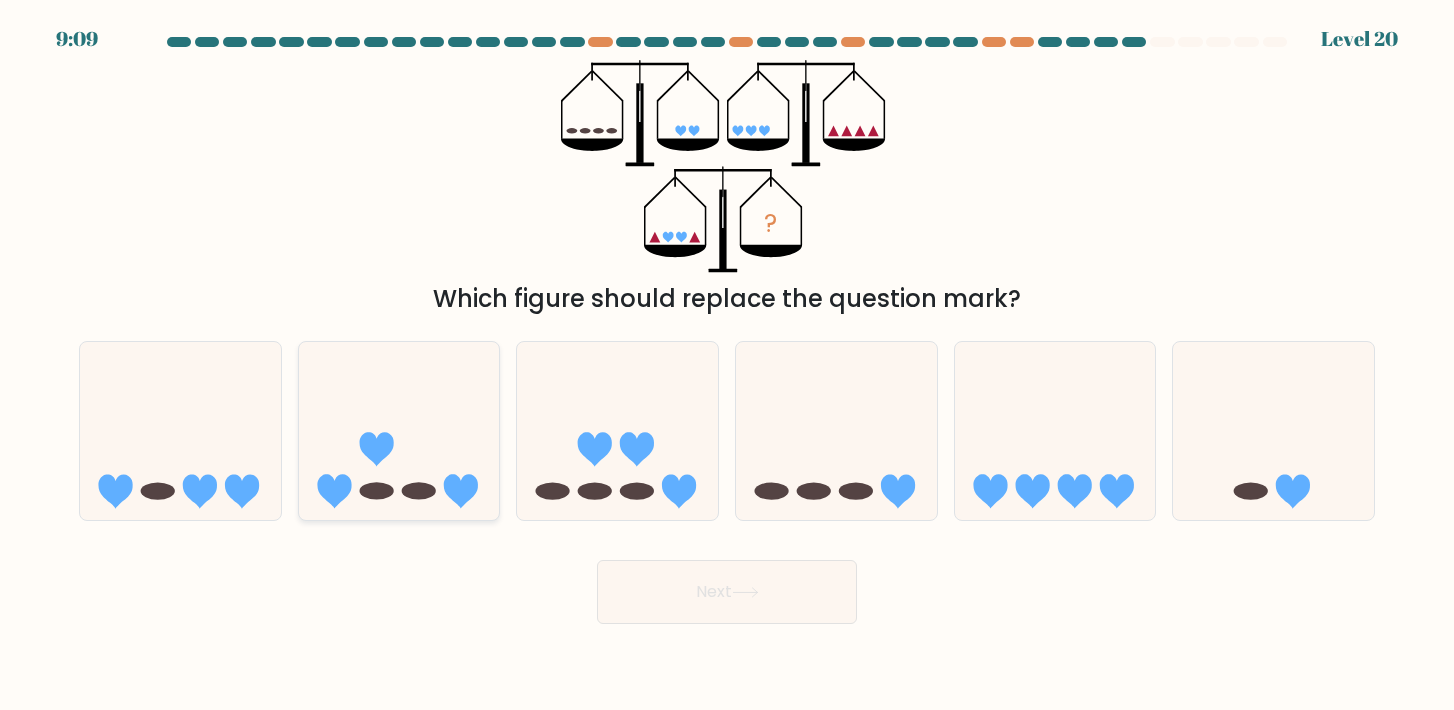 click 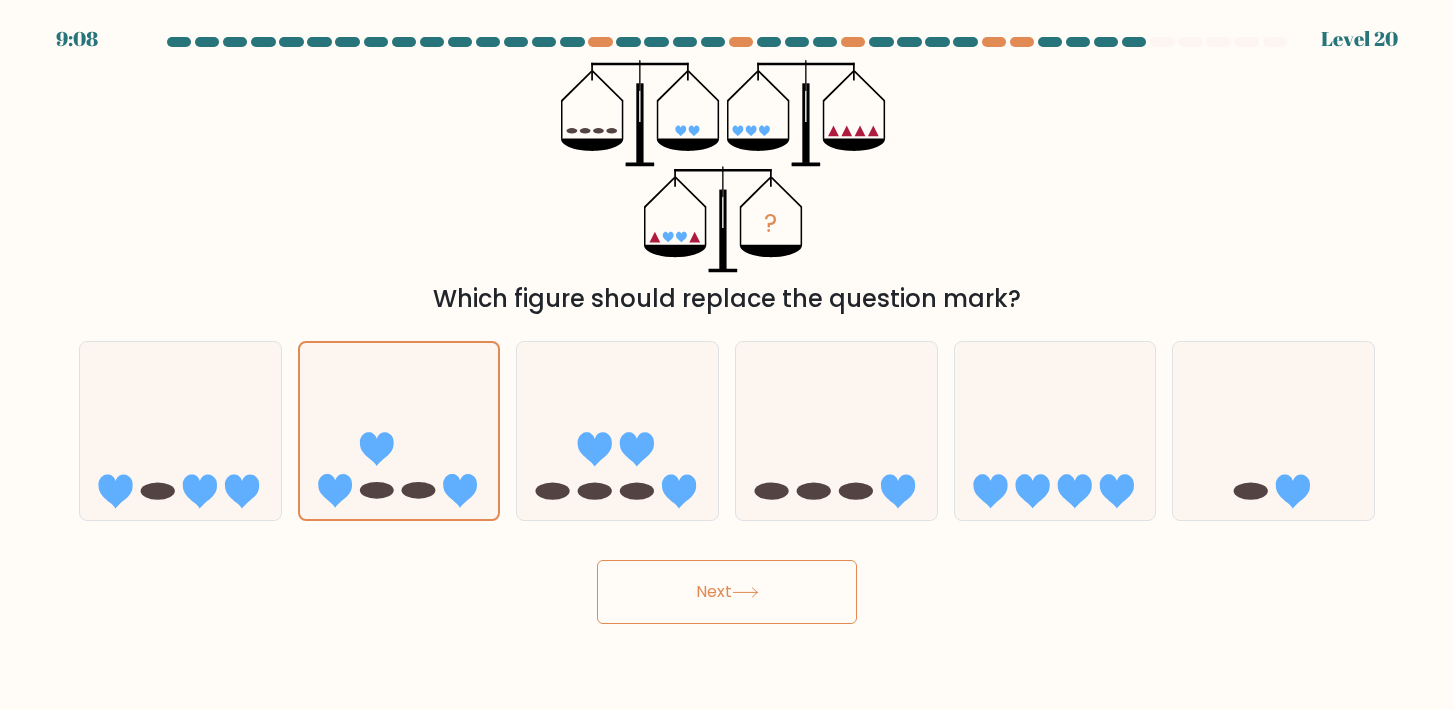 click on "Next" at bounding box center [727, 592] 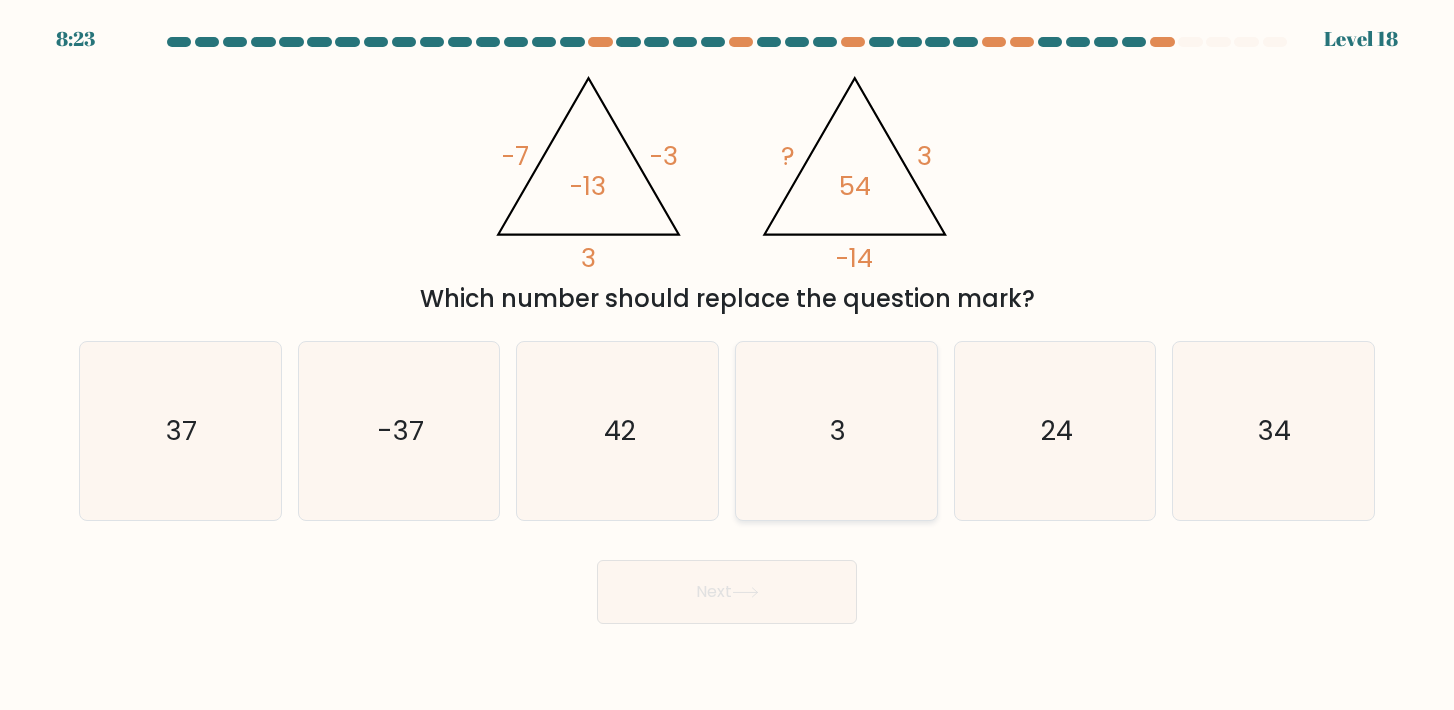 click on "3" 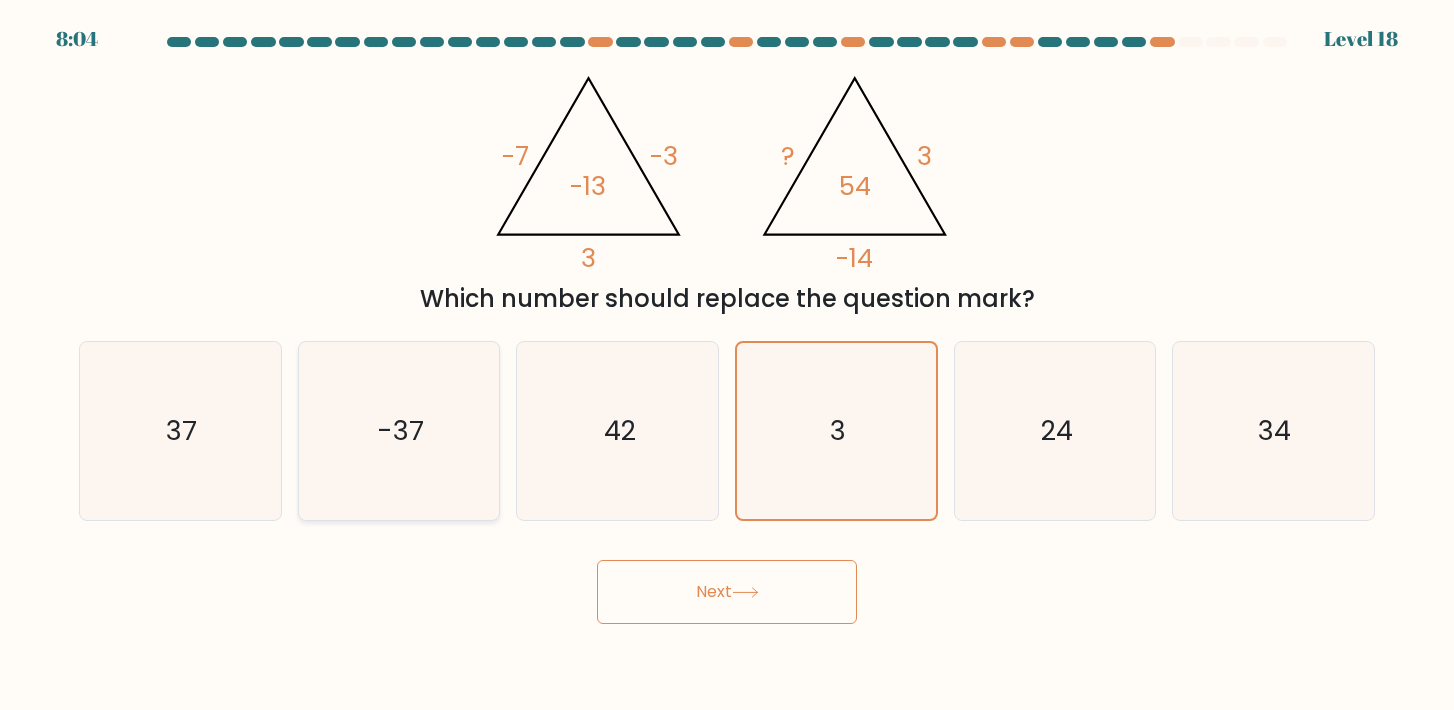click on "-37" 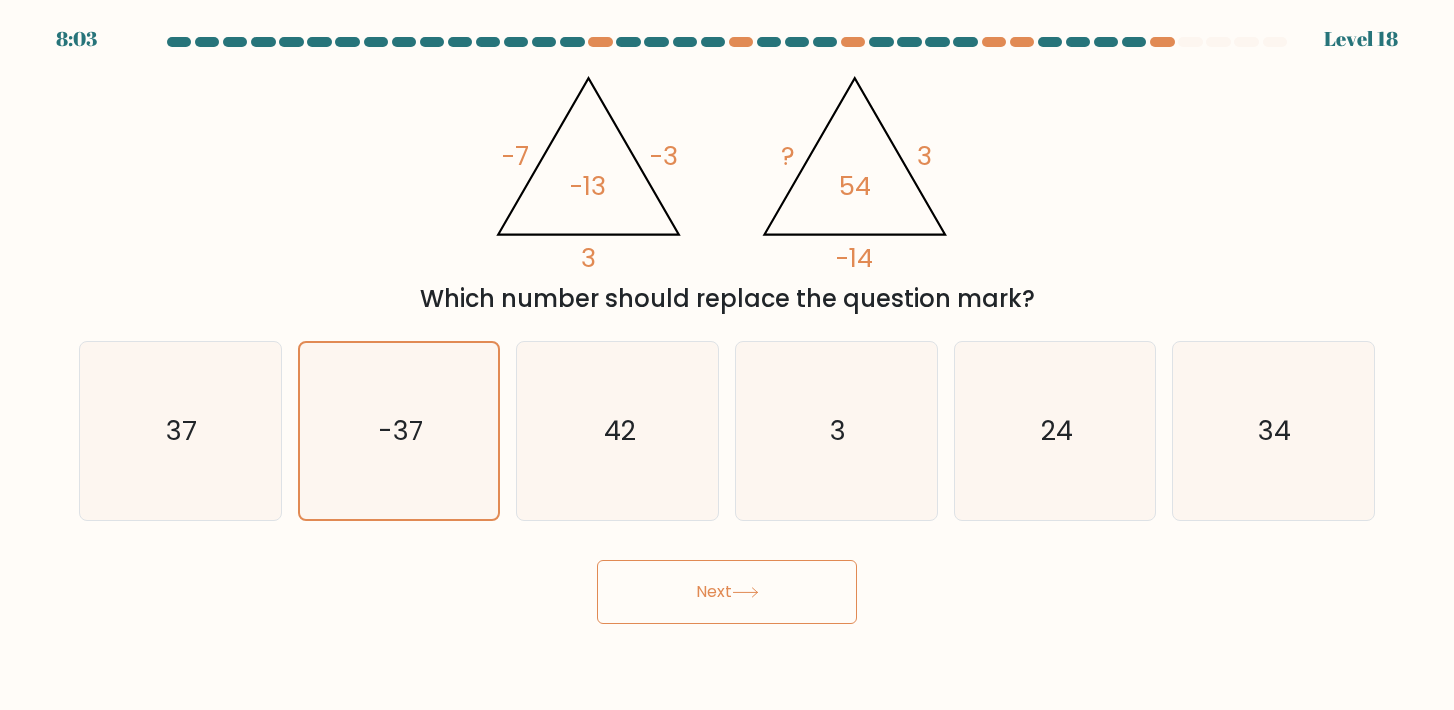 click on "Next" at bounding box center [727, 592] 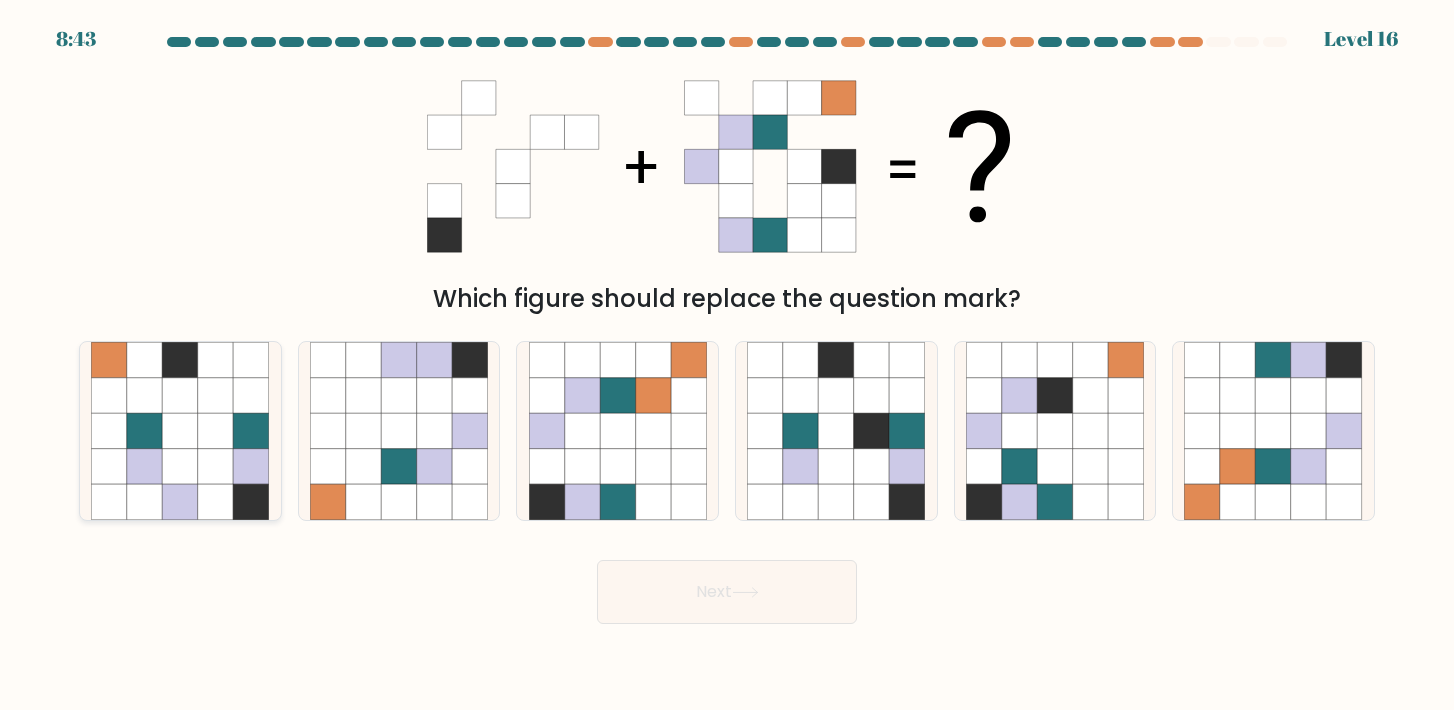 click 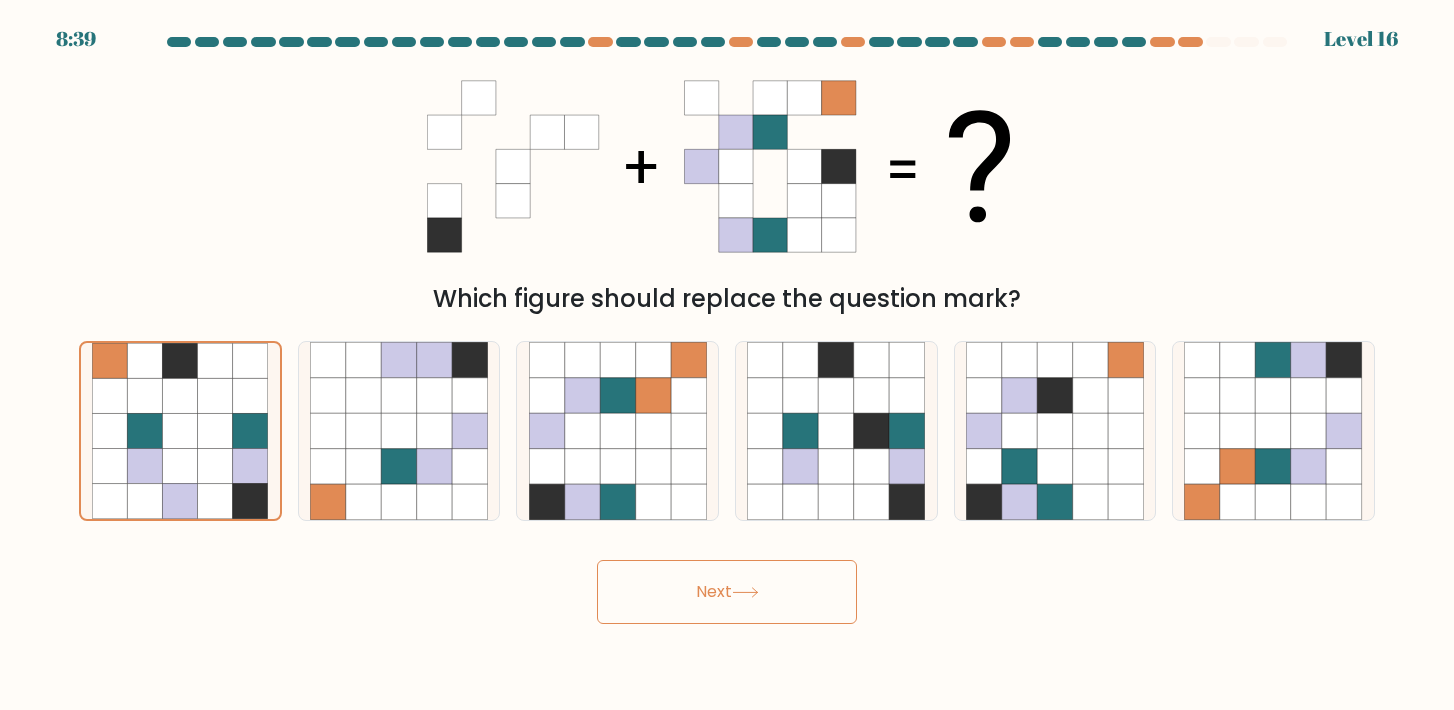 click on "Next" at bounding box center (727, 592) 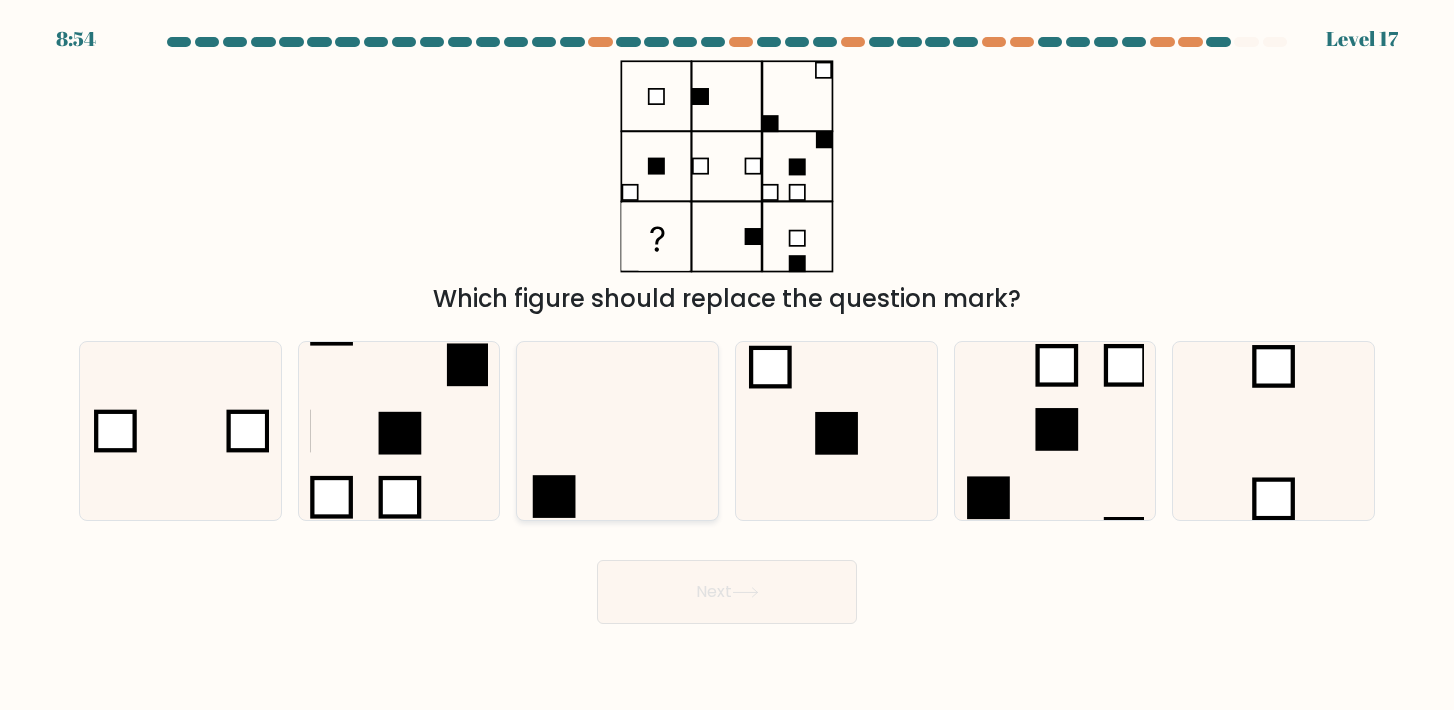 click 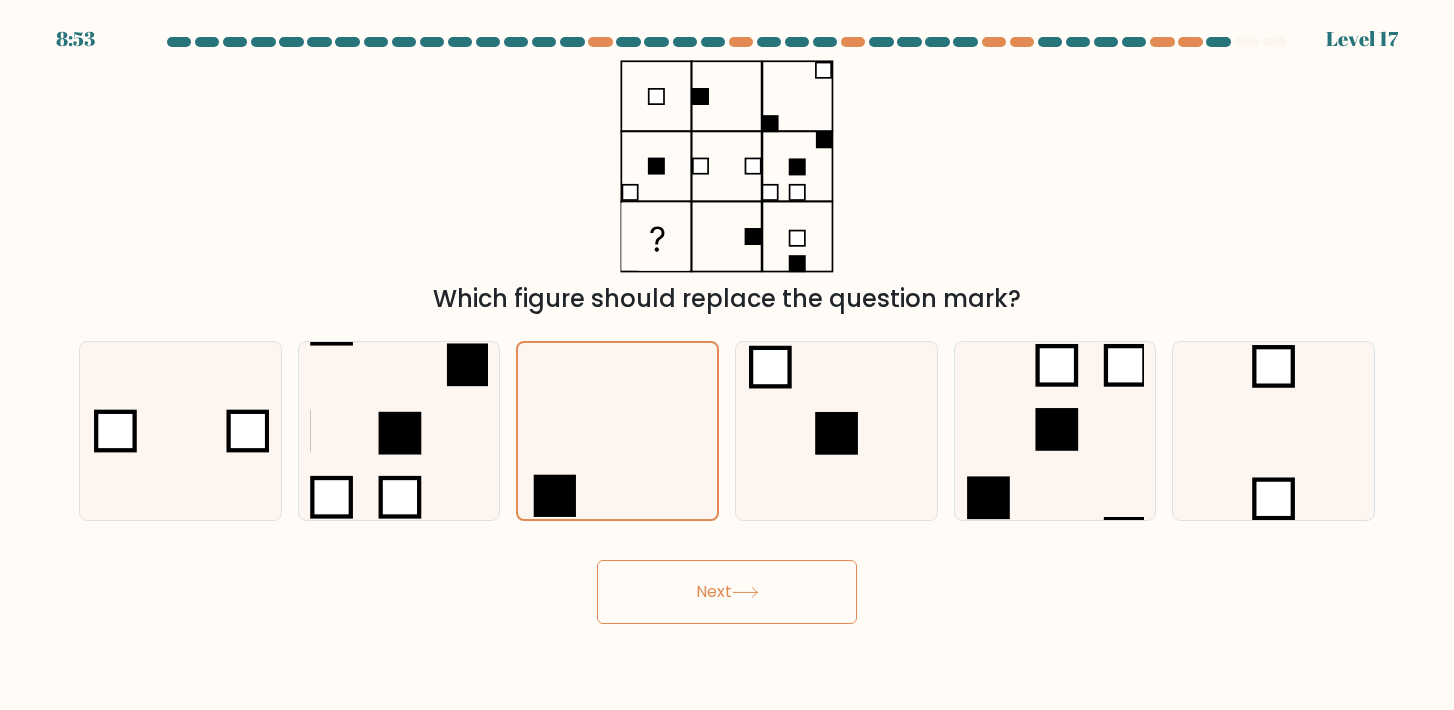 click on "Next" at bounding box center (727, 592) 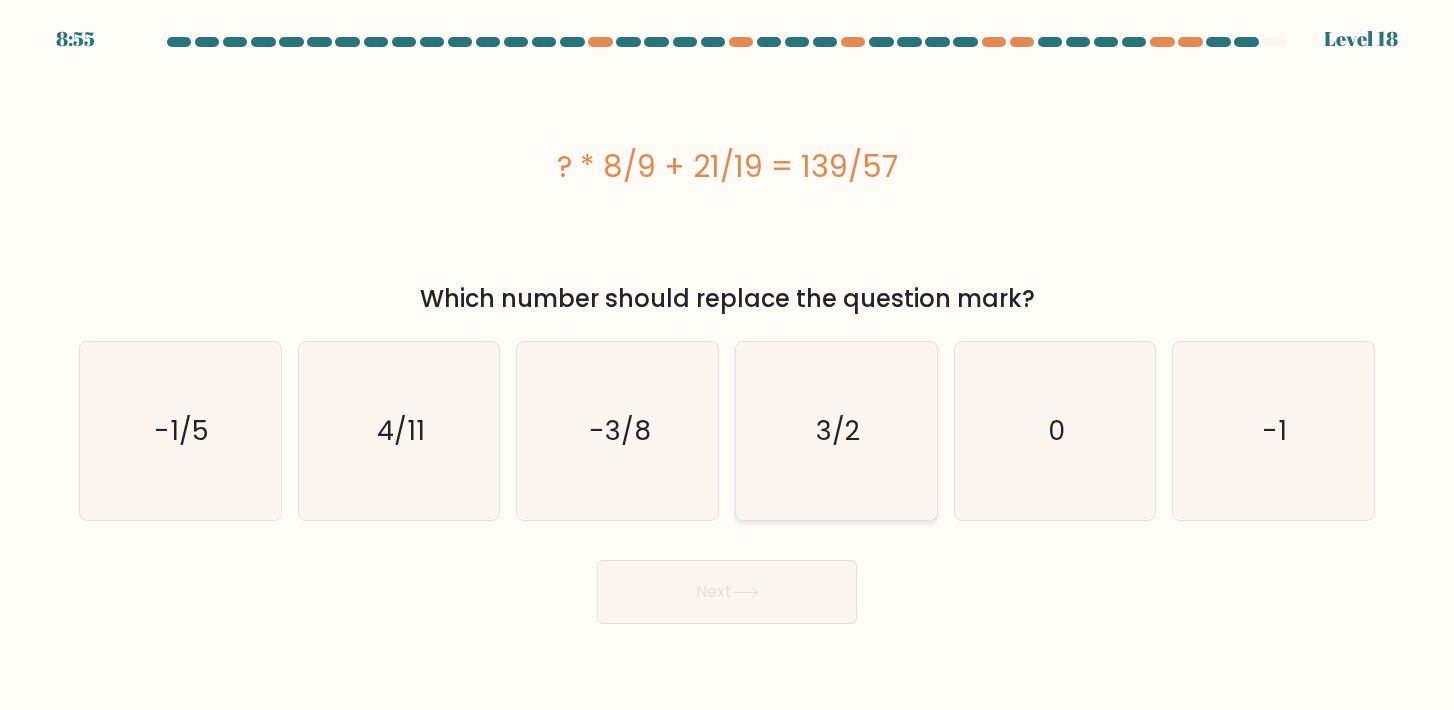 click on "3/2" 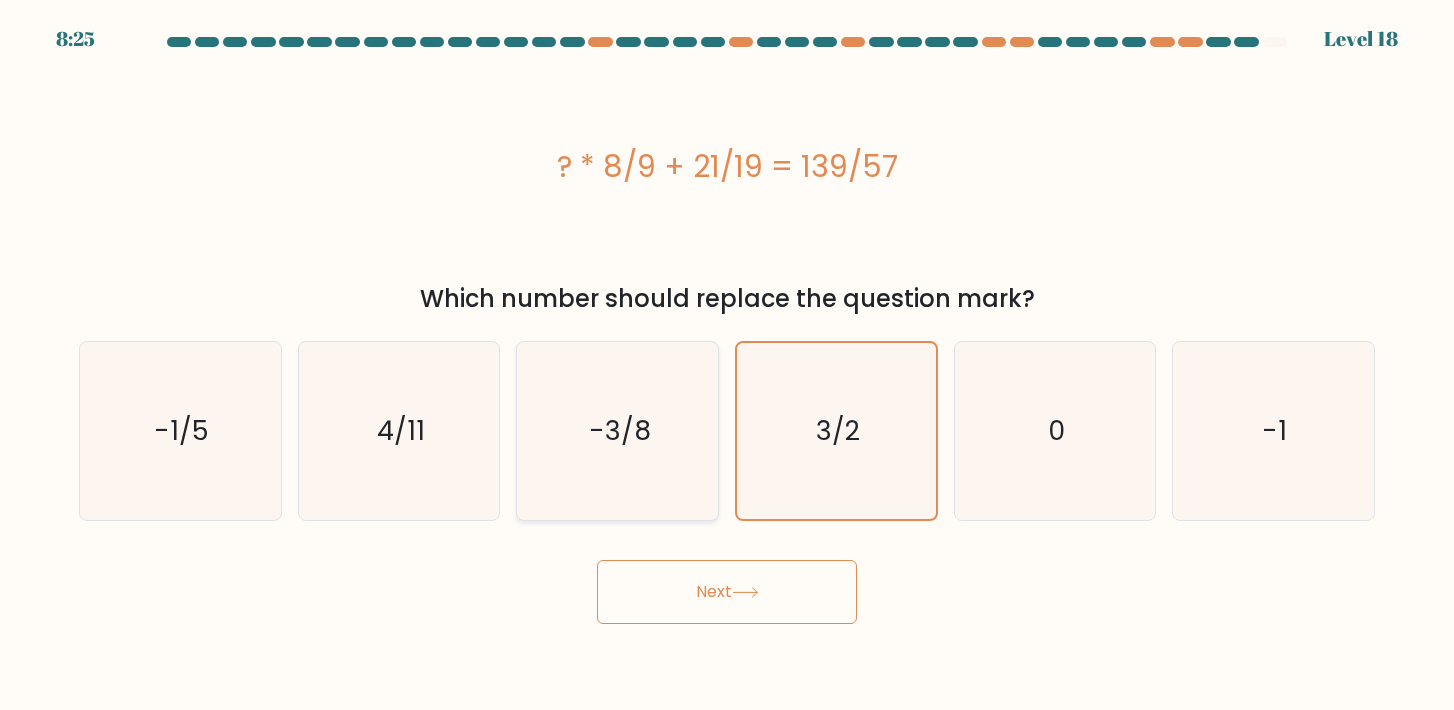 click on "-3/8" 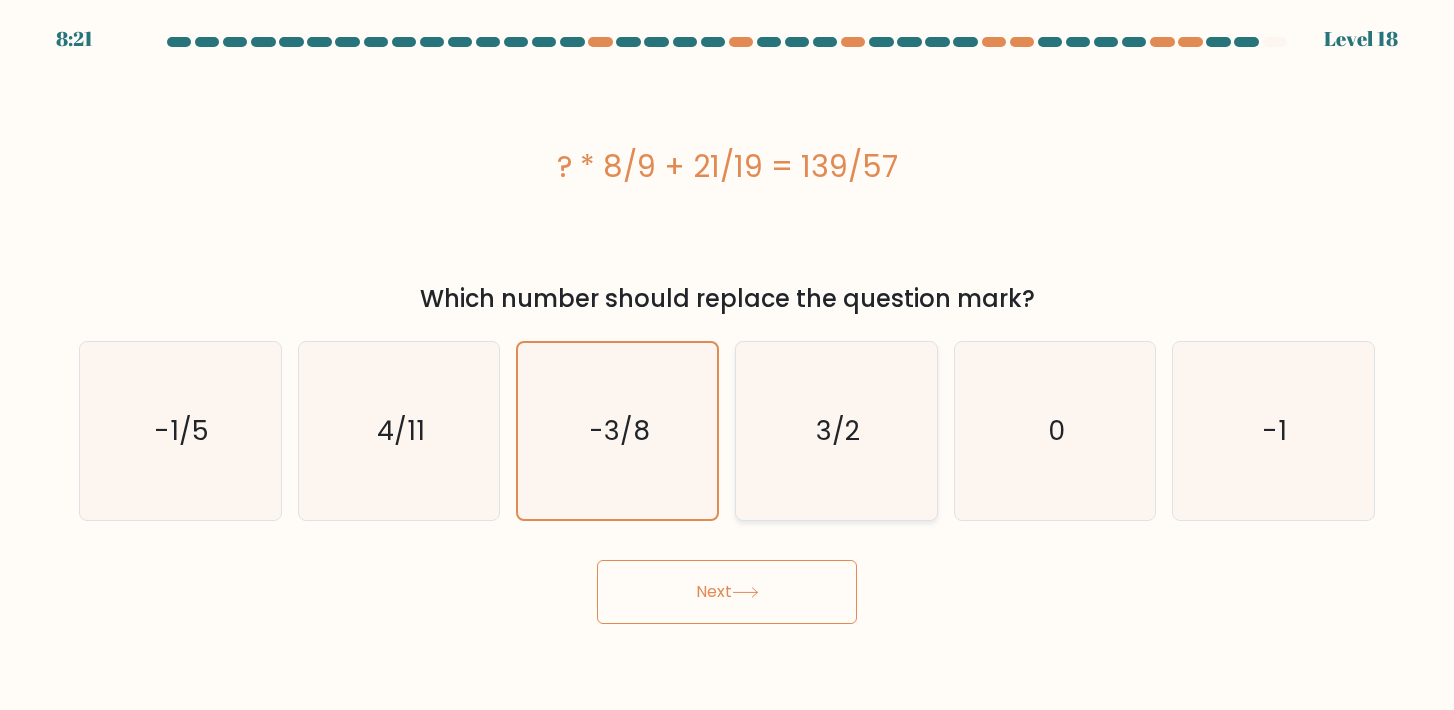click on "3/2" 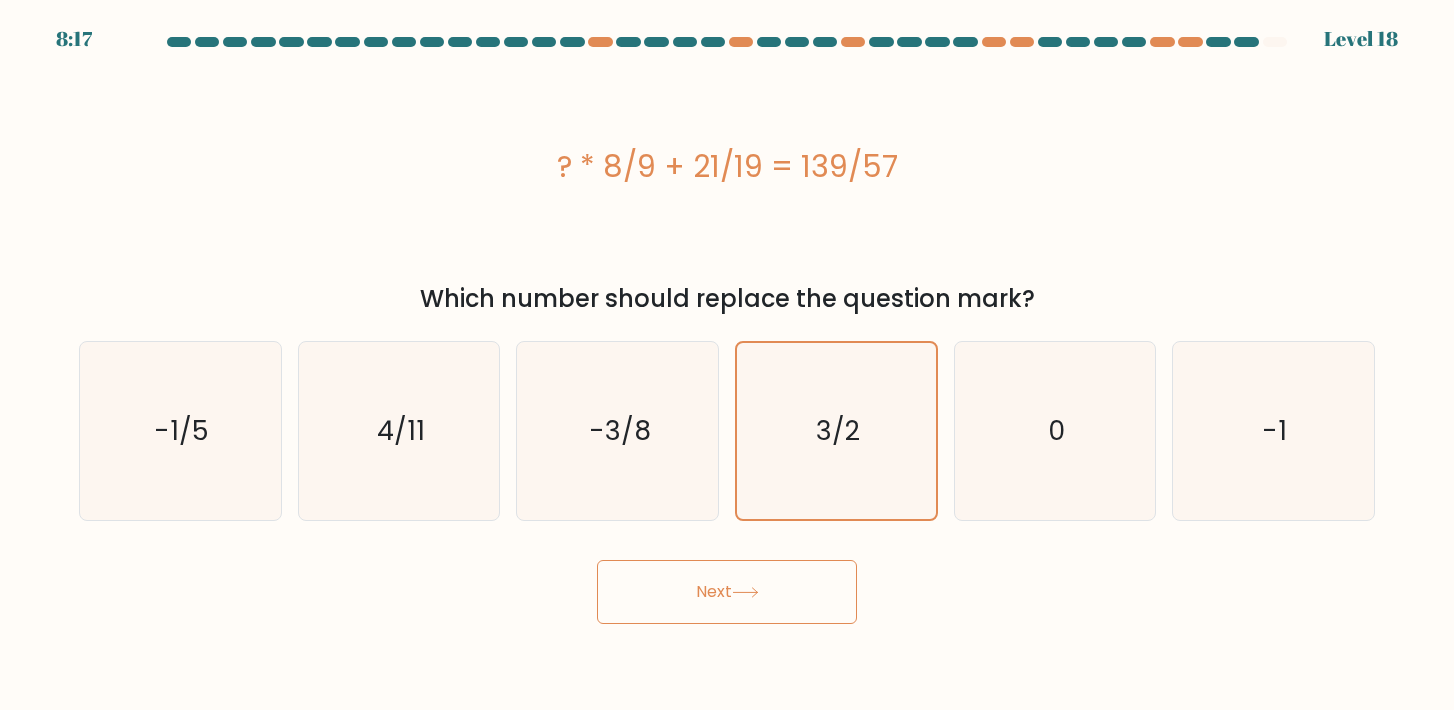 click 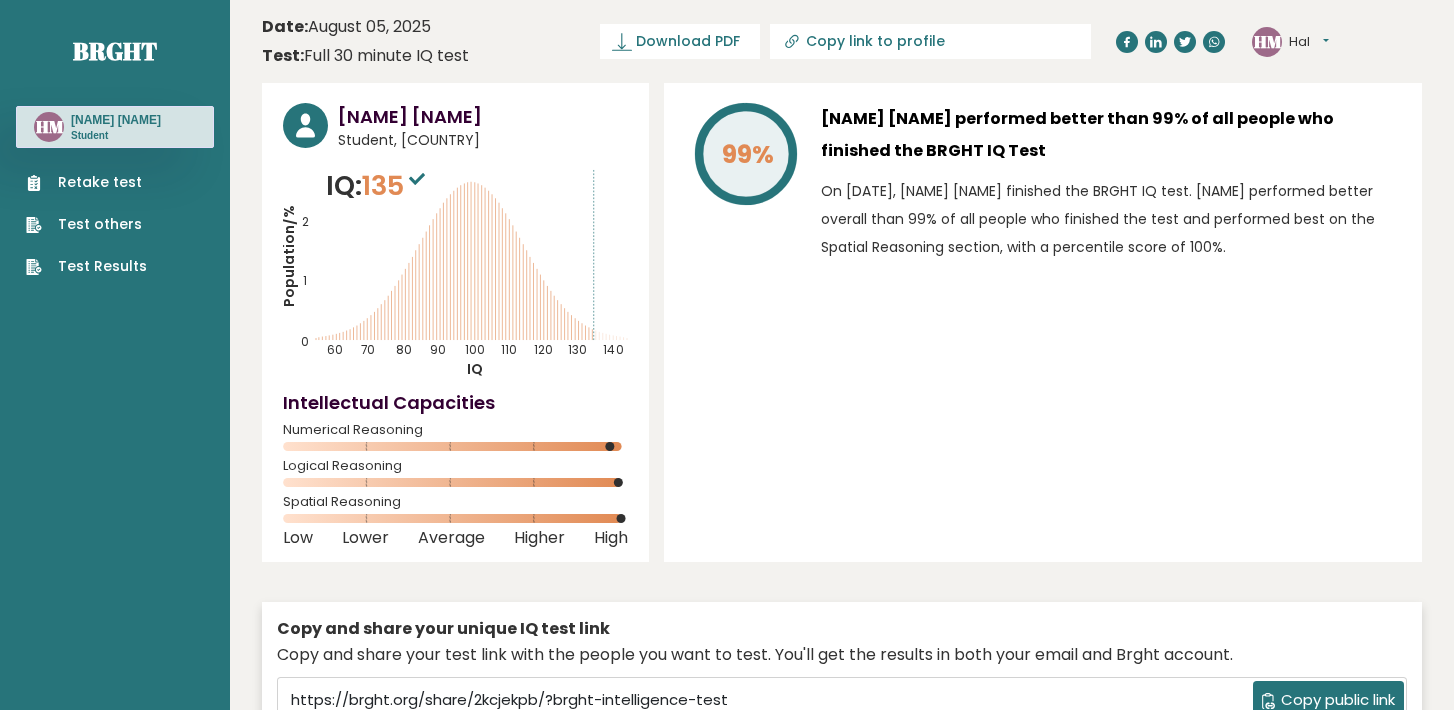 scroll, scrollTop: 0, scrollLeft: 0, axis: both 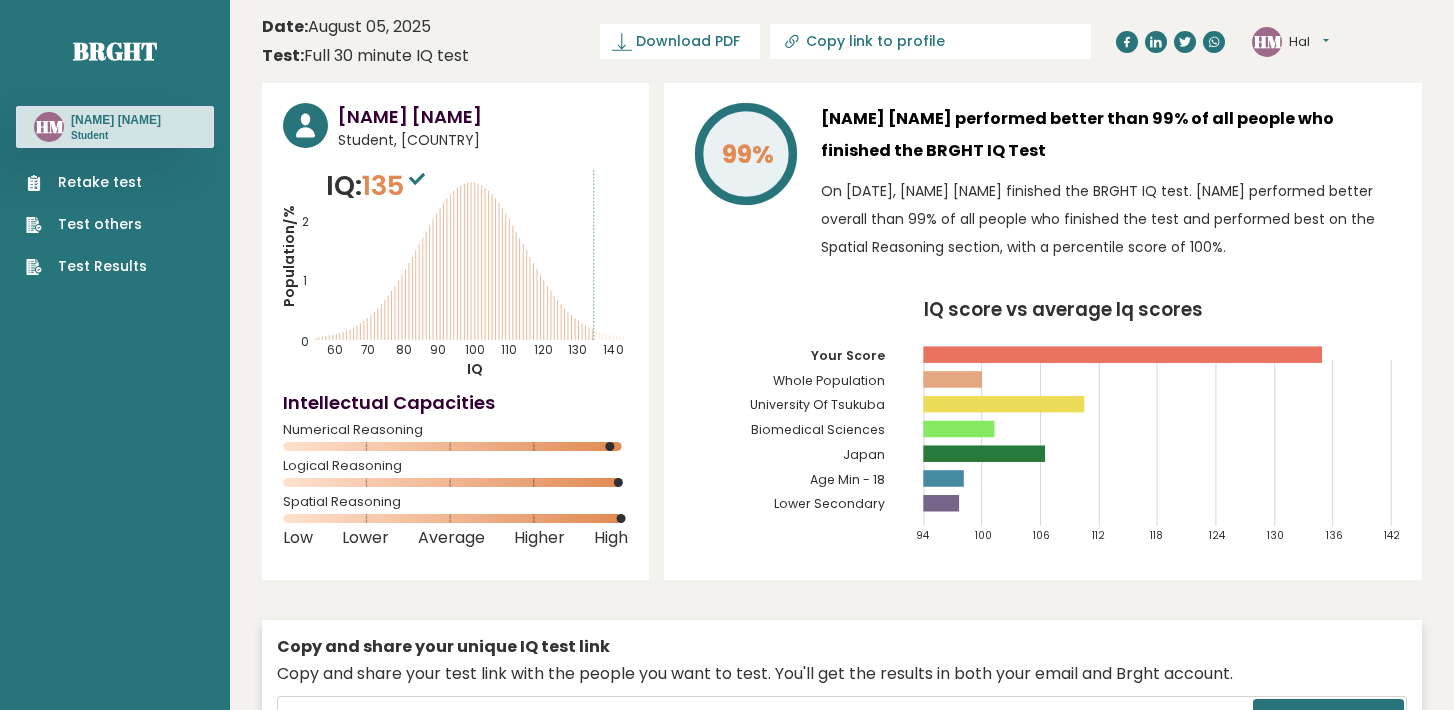 click on "Date:  [DATE]
Test:   Full 30 minute IQ test
Download PDF
Downloading...
Downloading
✓ Your PDF is downloaded...
Copy link to profile
[INITIALS]
[NAME]
Dashboard
Profile
Settings
Logout" at bounding box center (842, 41) 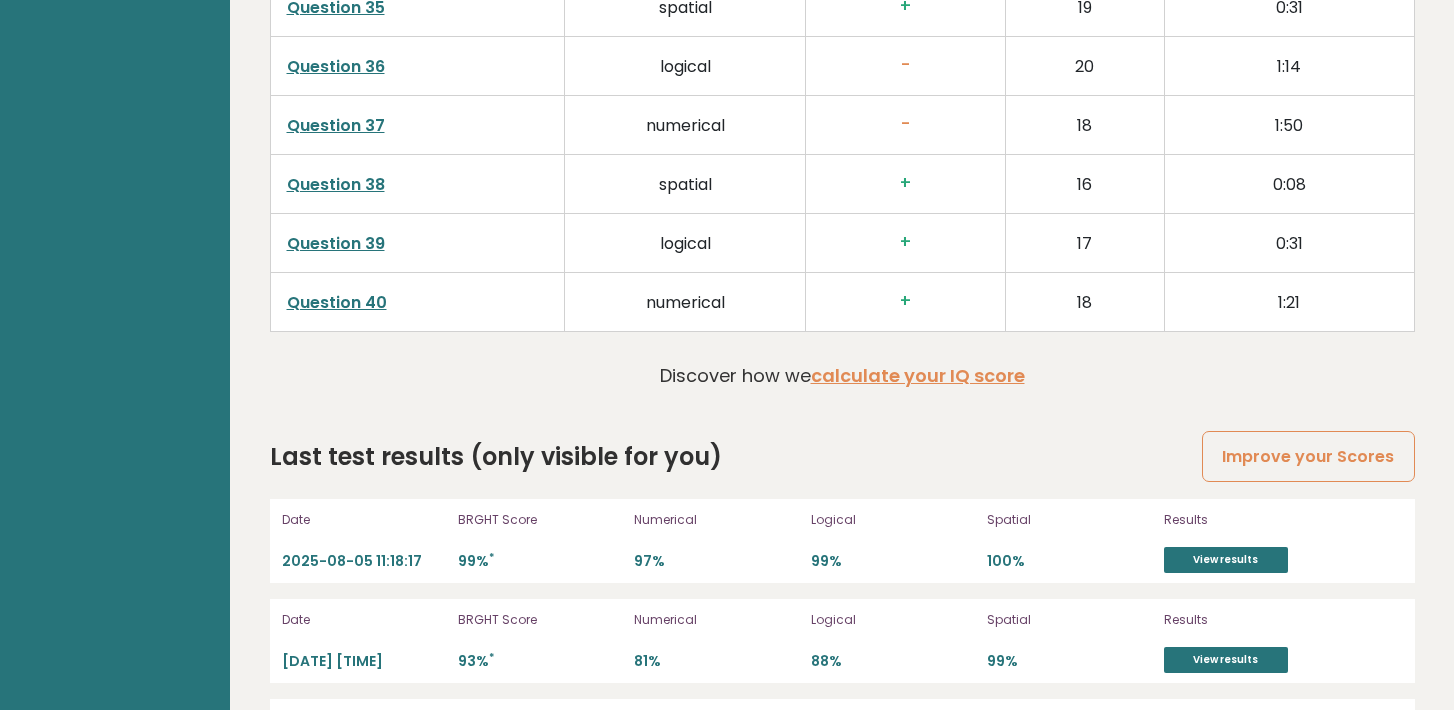 scroll, scrollTop: 5378, scrollLeft: 0, axis: vertical 